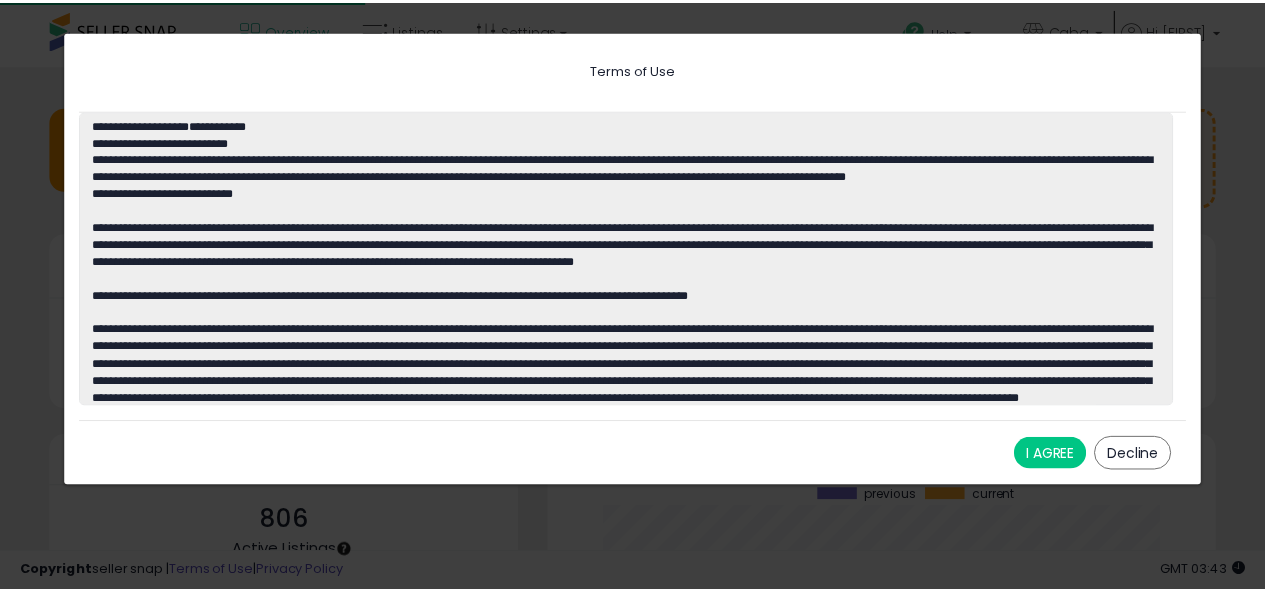 scroll, scrollTop: 0, scrollLeft: 0, axis: both 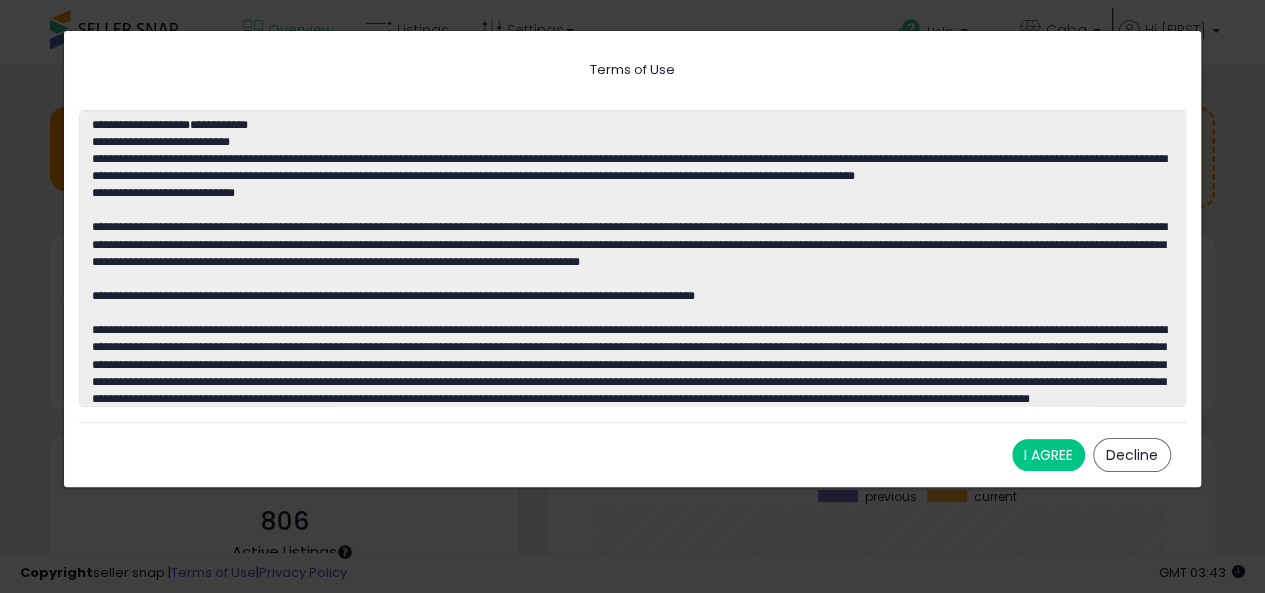 click on "I AGREE" at bounding box center (1048, 455) 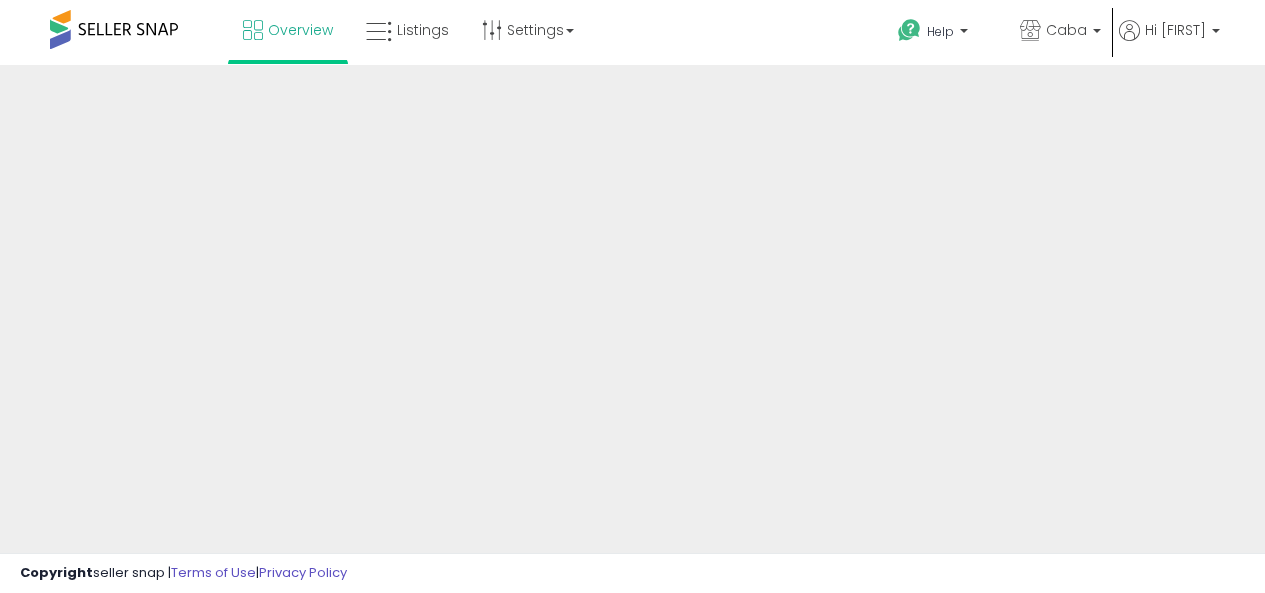 scroll, scrollTop: 0, scrollLeft: 0, axis: both 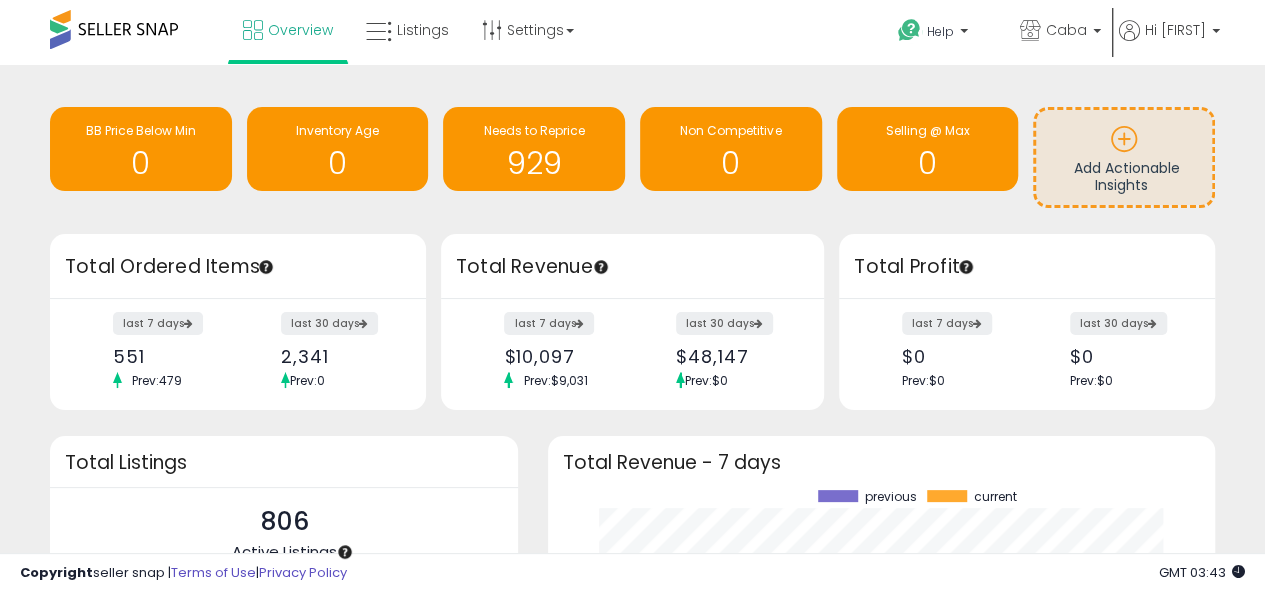 click on "Retrieving insights data..
BB Price Below Min
0
Inventory Age
0
Needs to Reprice
929 0 0
0" at bounding box center [632, 487] 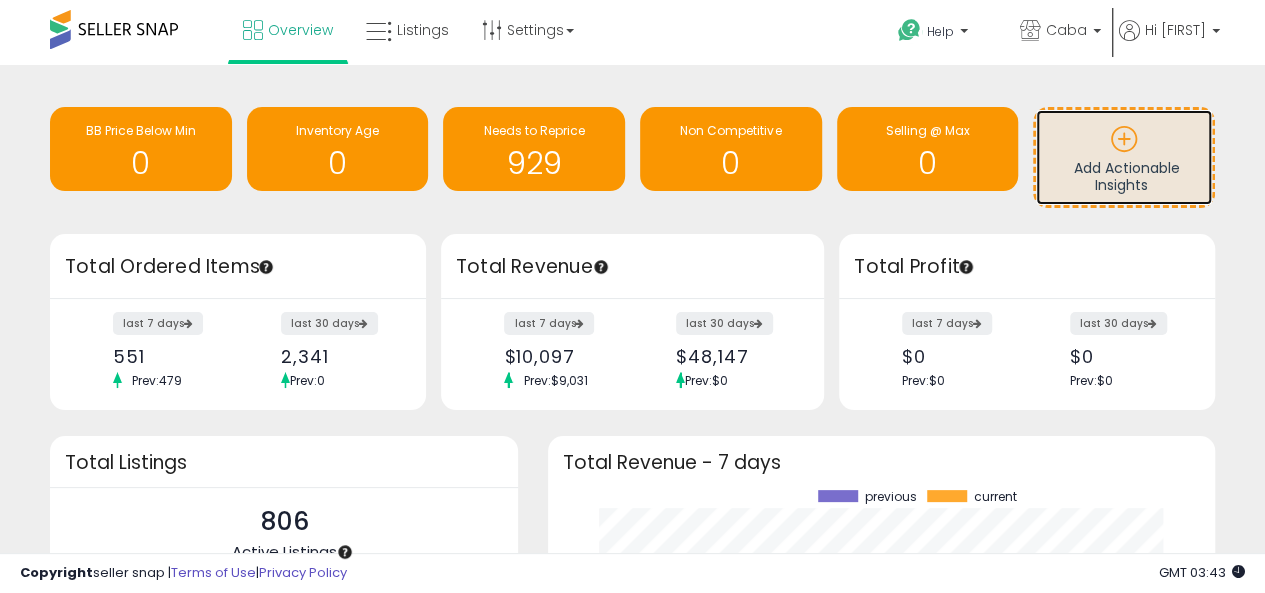 click at bounding box center (1124, 142) 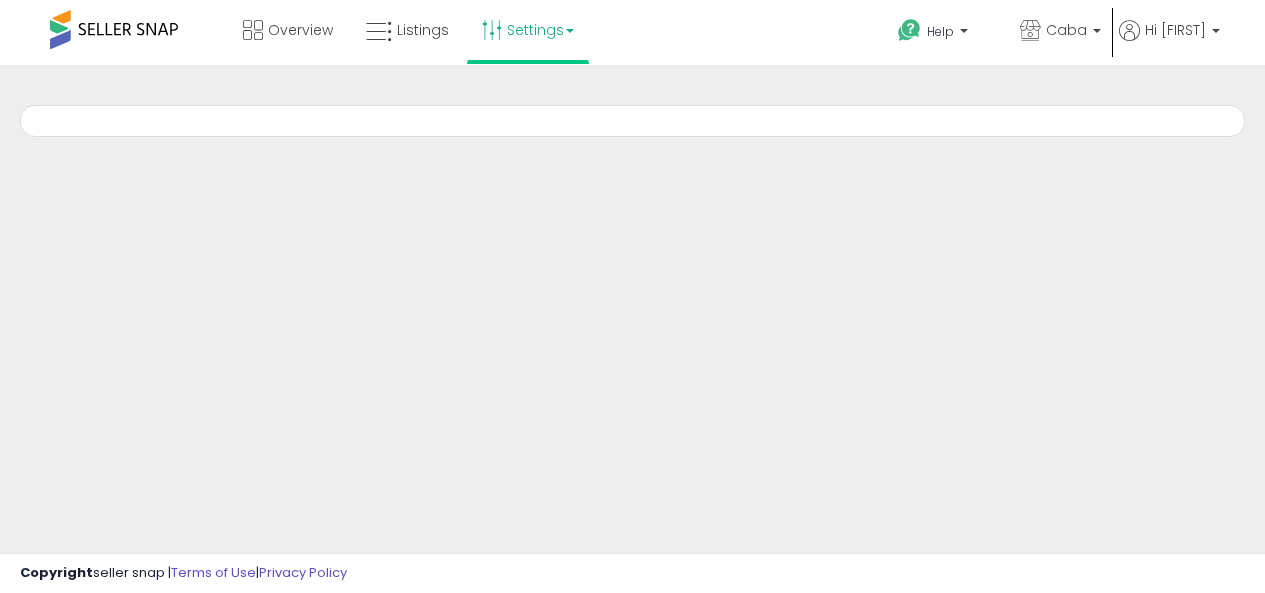 scroll, scrollTop: 0, scrollLeft: 0, axis: both 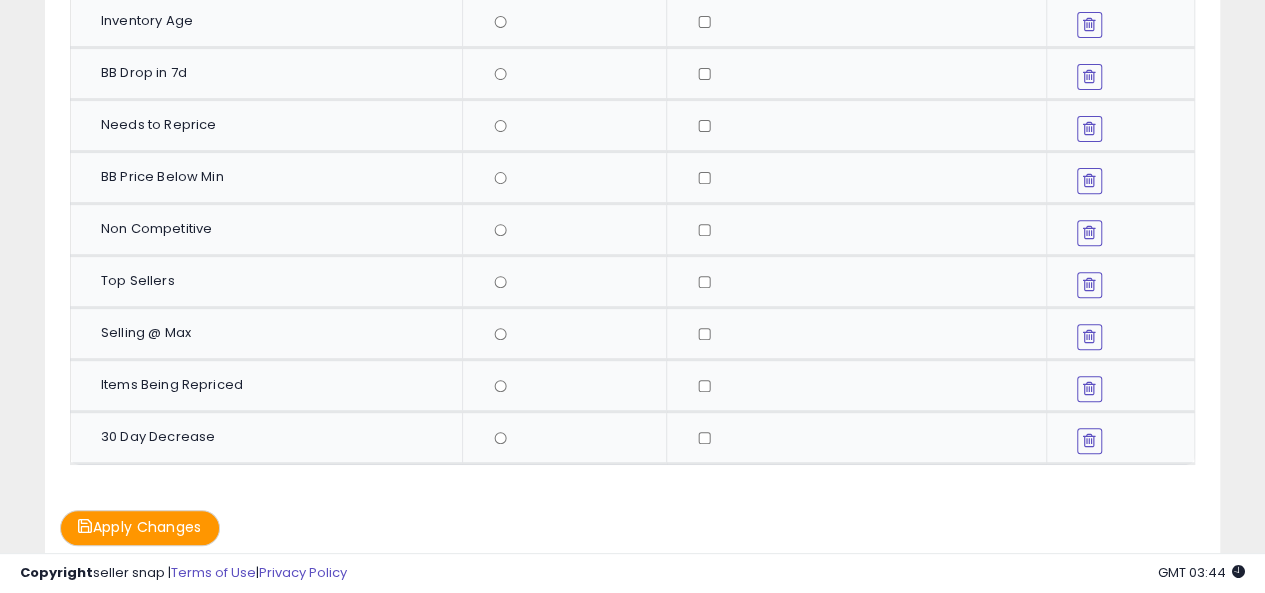 click on "Apply Changes" at bounding box center [140, 527] 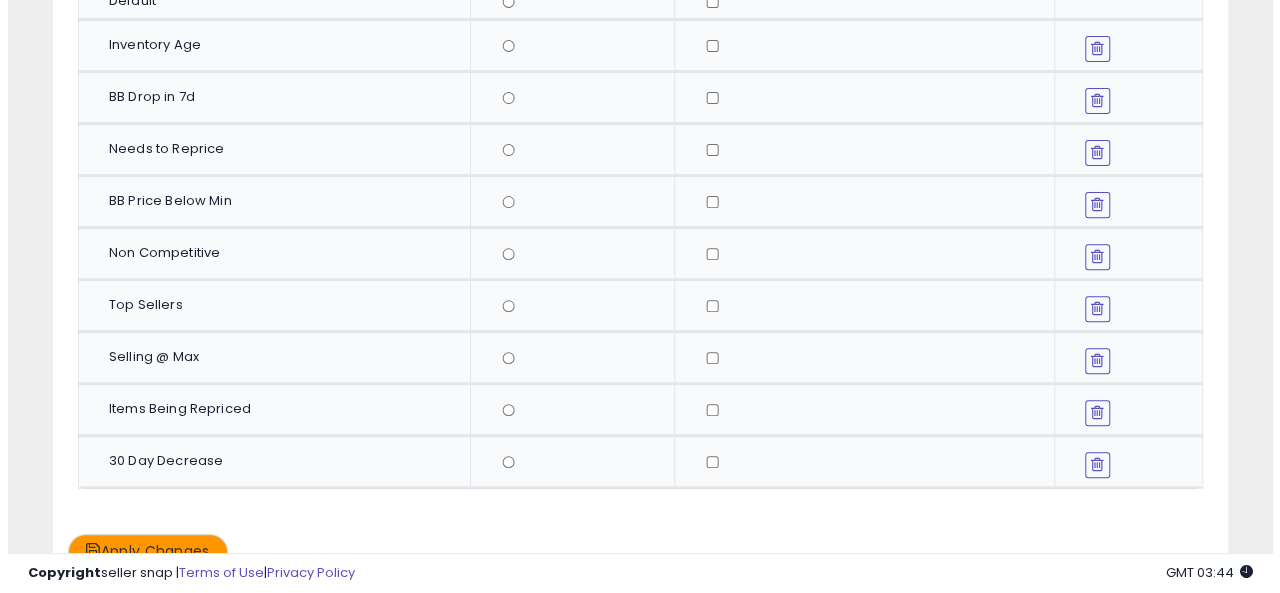 scroll, scrollTop: 391, scrollLeft: 0, axis: vertical 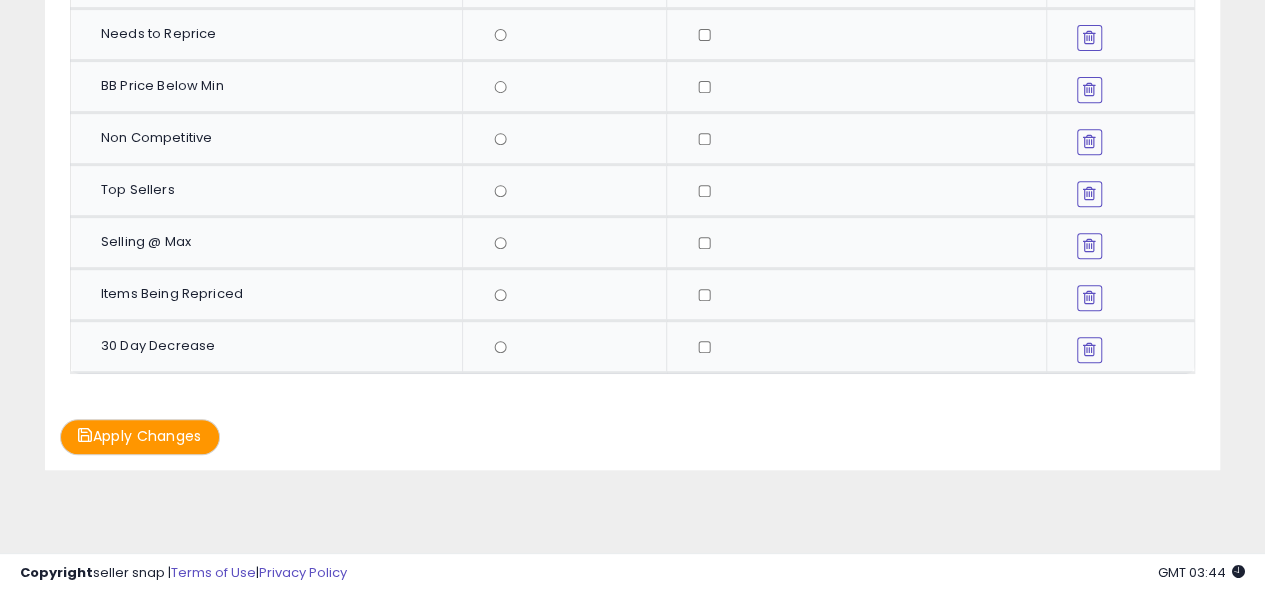 click on "Apply Changes" at bounding box center [140, 436] 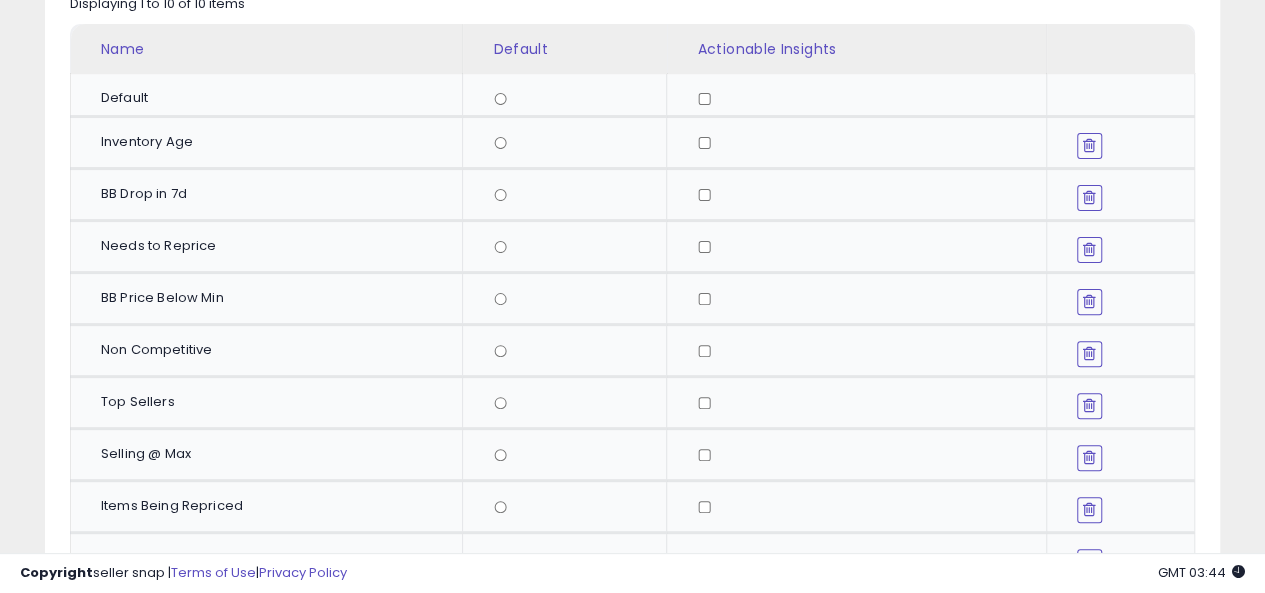 scroll, scrollTop: 0, scrollLeft: 0, axis: both 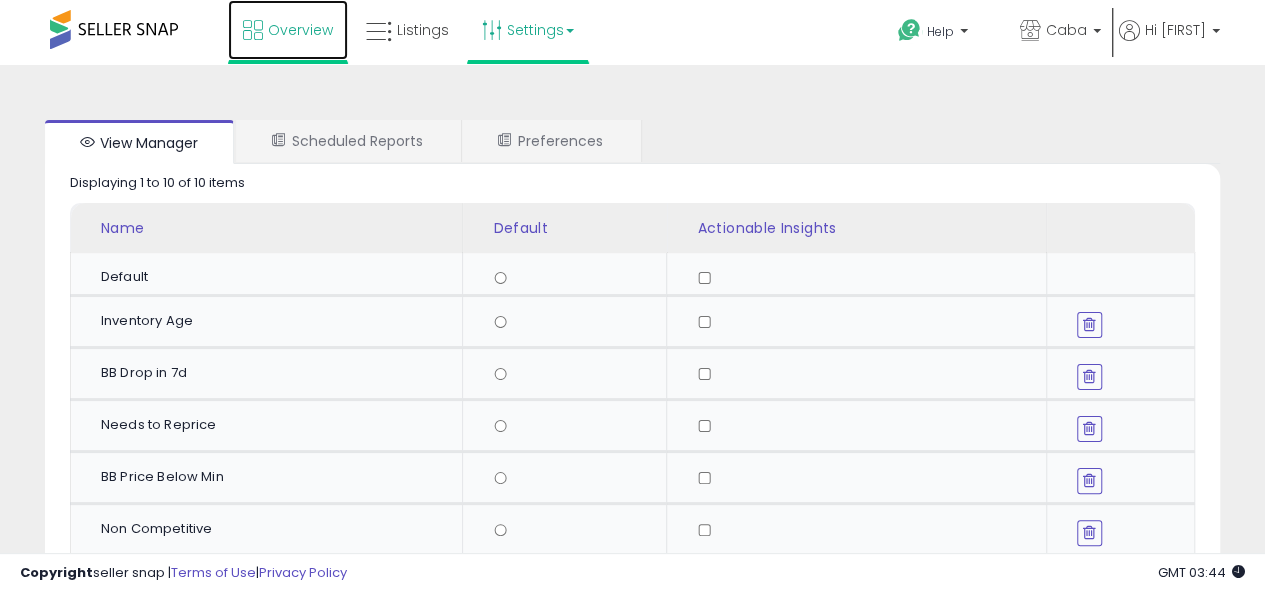 click on "Overview" at bounding box center [288, 30] 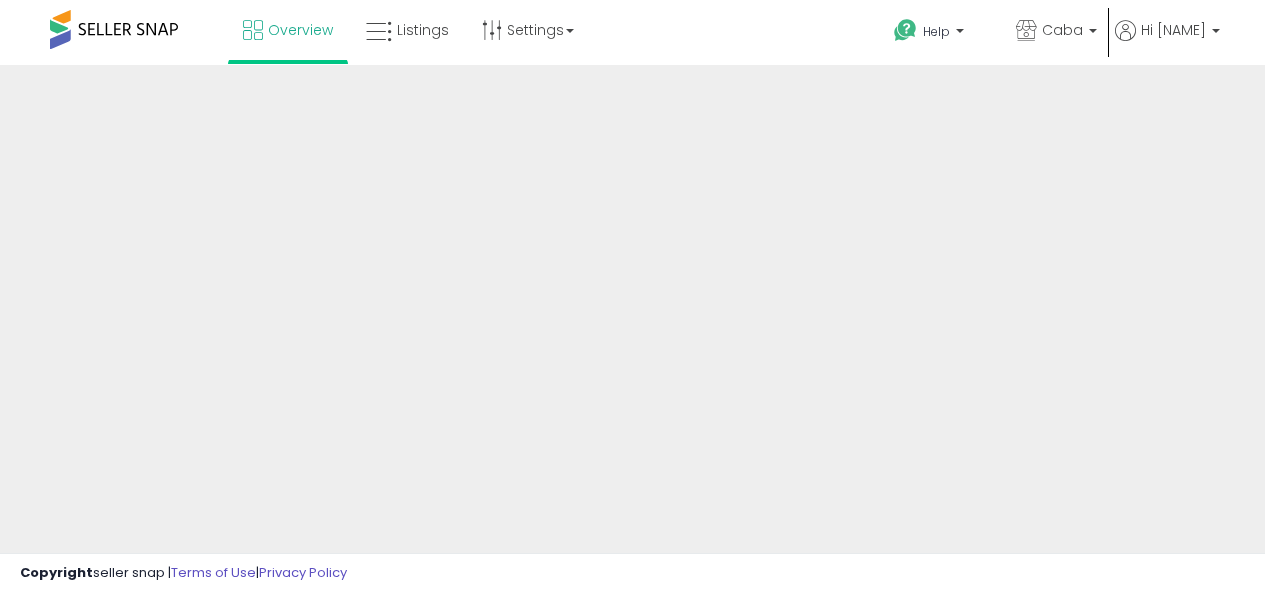 scroll, scrollTop: 0, scrollLeft: 0, axis: both 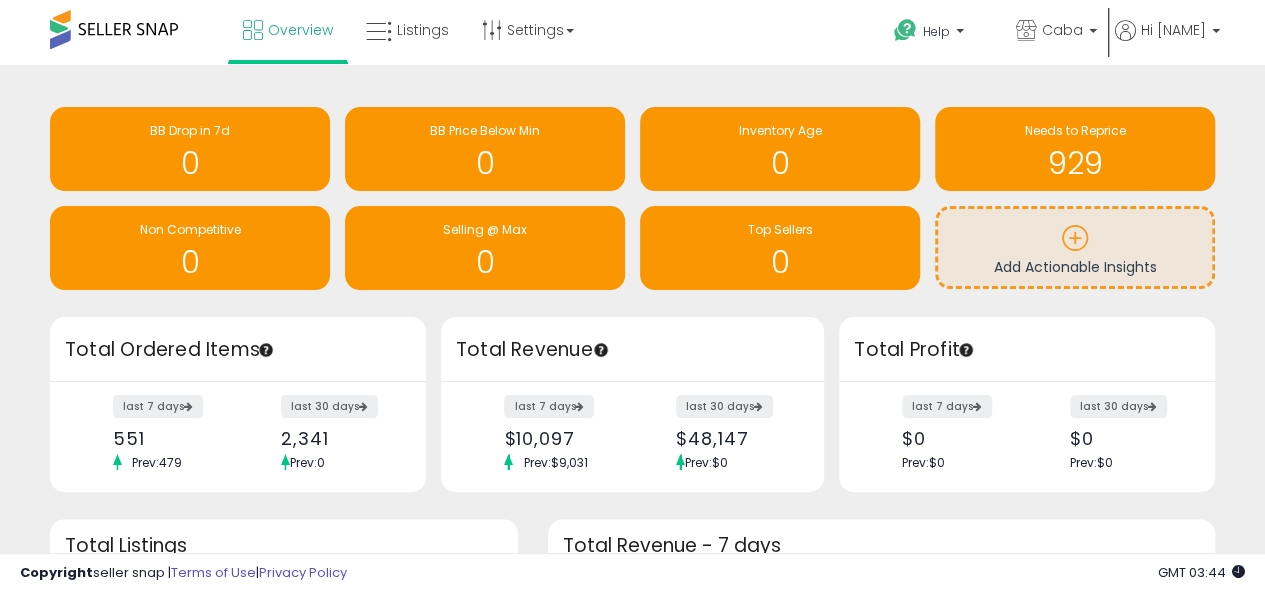 click on "Retrieving insights data..
BB Drop in 7d
0
BB Price Below Min
0
Inventory Age
0
0" at bounding box center (632, 528) 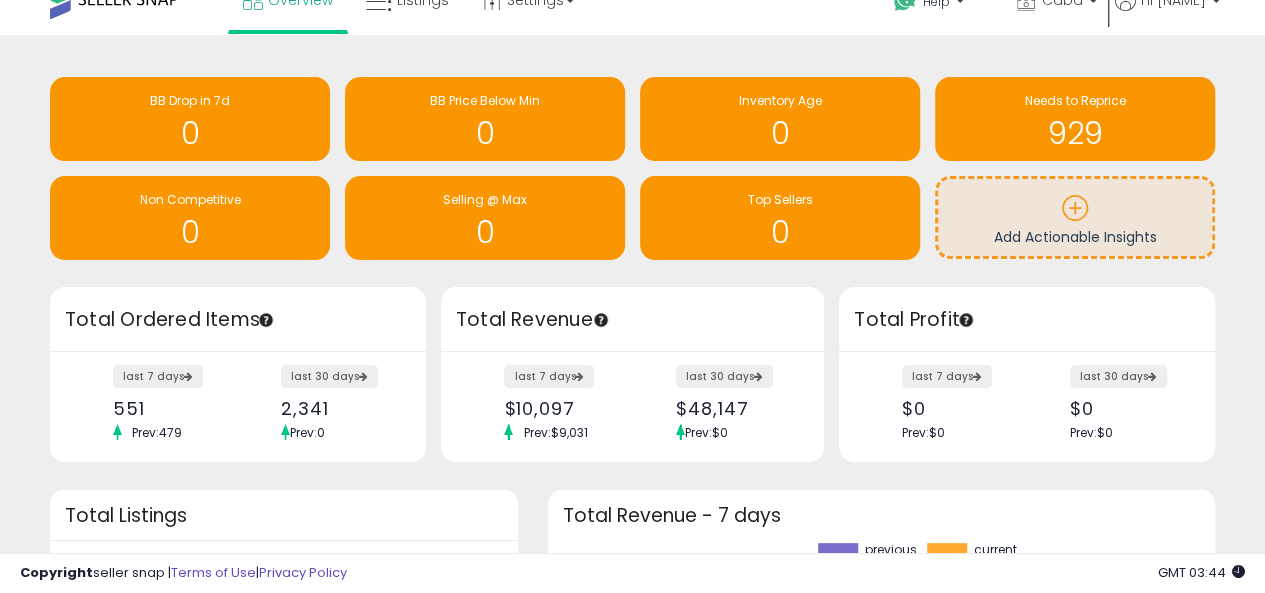 scroll, scrollTop: 0, scrollLeft: 0, axis: both 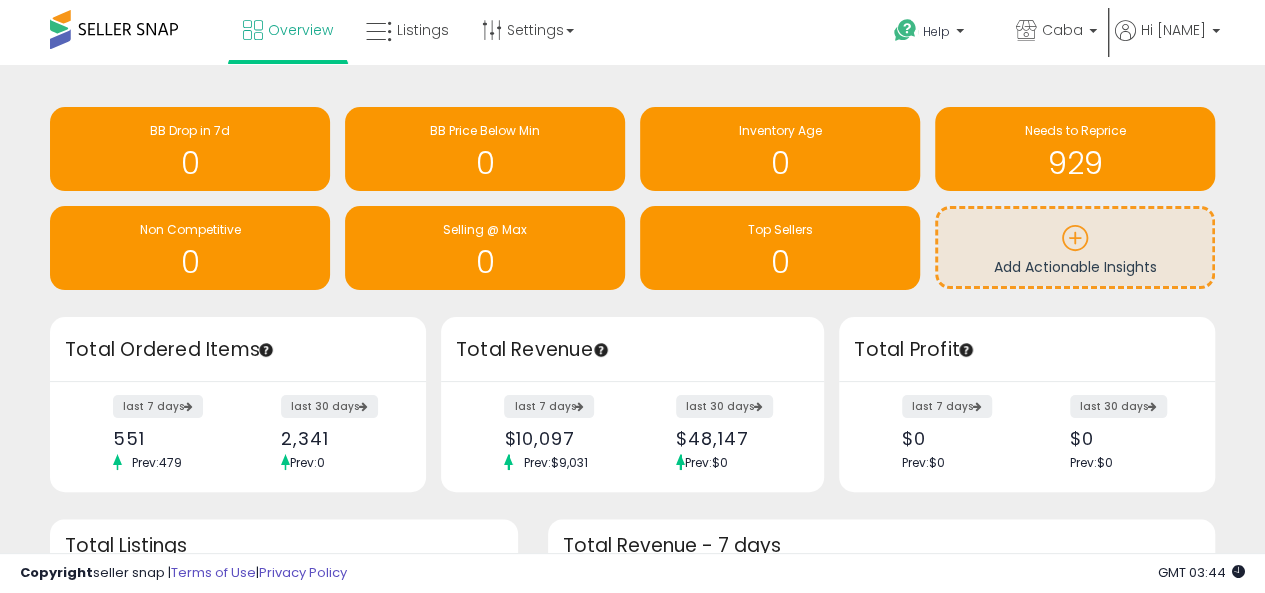 click on "Retrieving insights data..
BB Drop in 7d
0
BB Price Below Min
0
Inventory Age
0 929 0" at bounding box center (632, 201) 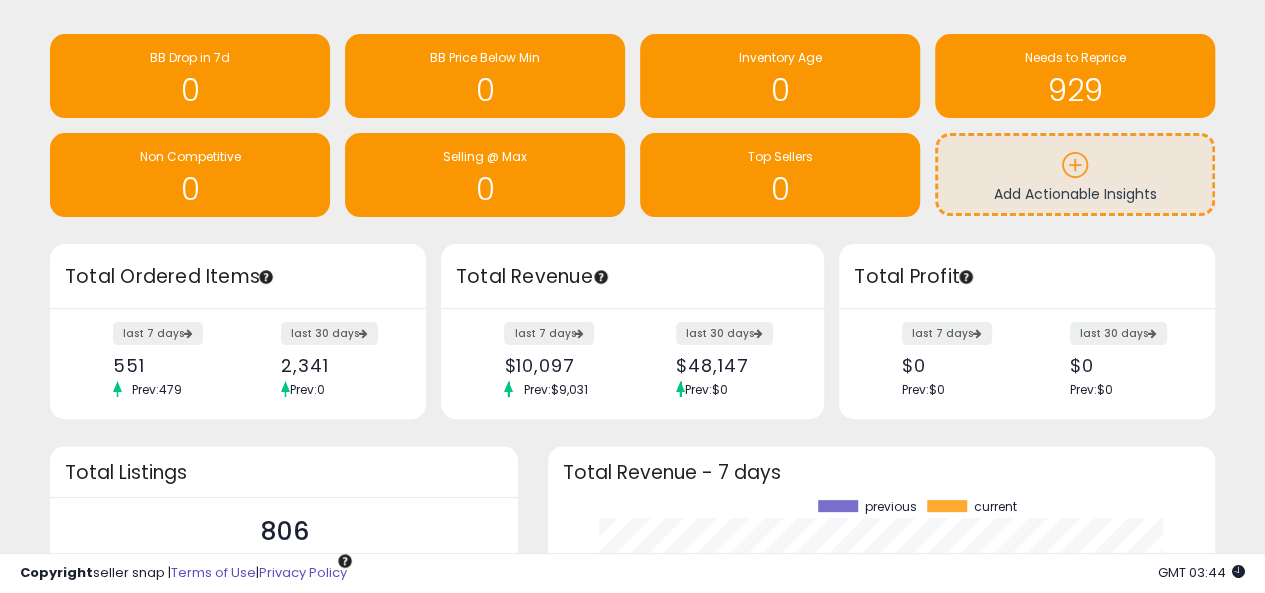 scroll, scrollTop: 100, scrollLeft: 0, axis: vertical 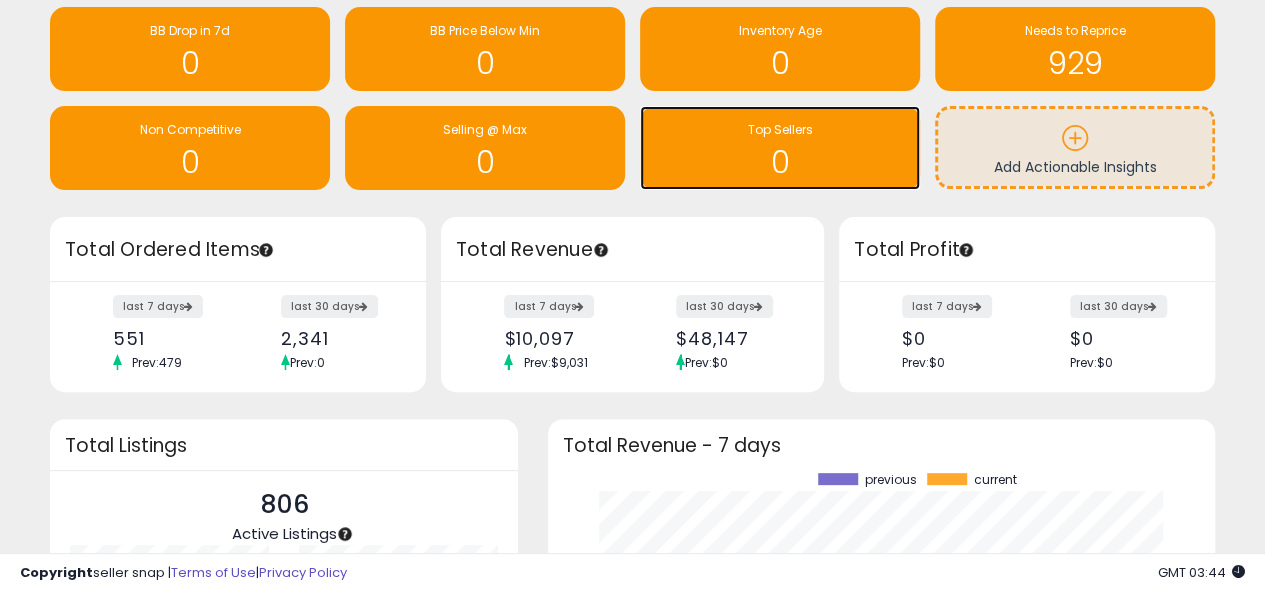 click on "Top Sellers" at bounding box center (780, 129) 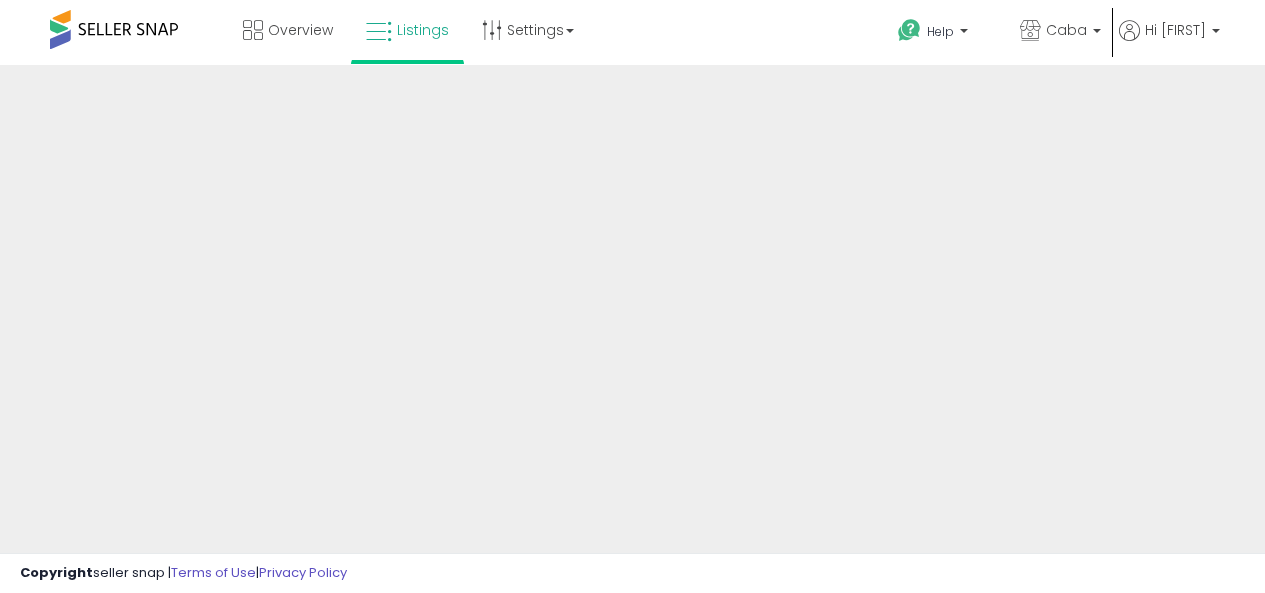 scroll, scrollTop: 0, scrollLeft: 0, axis: both 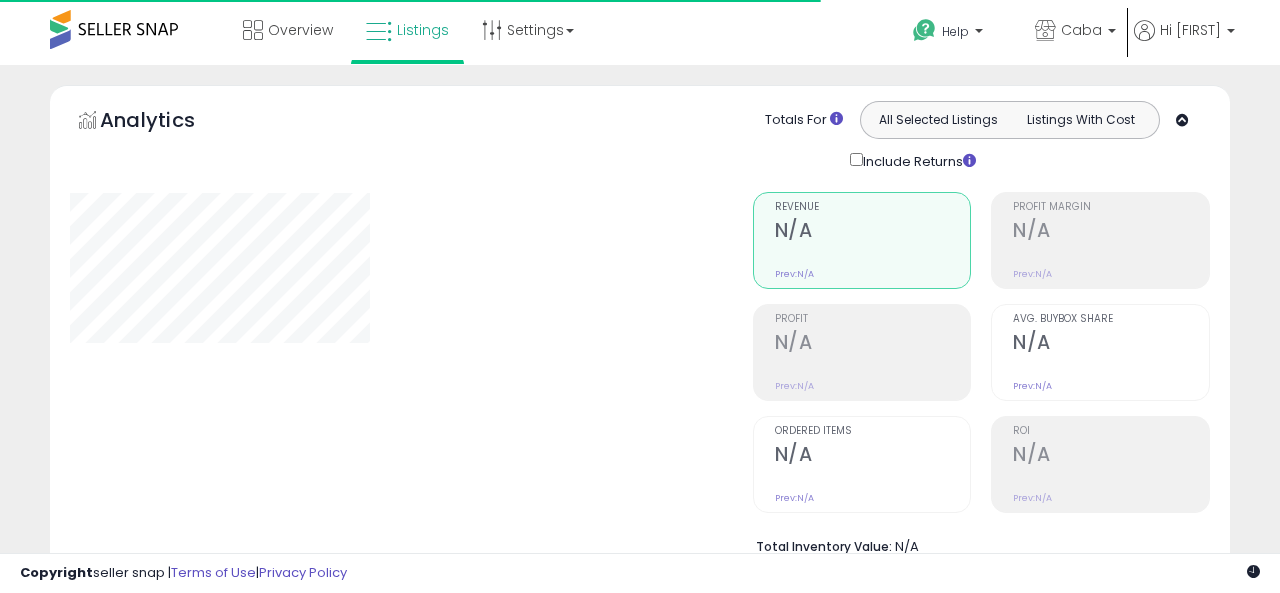 select on "**" 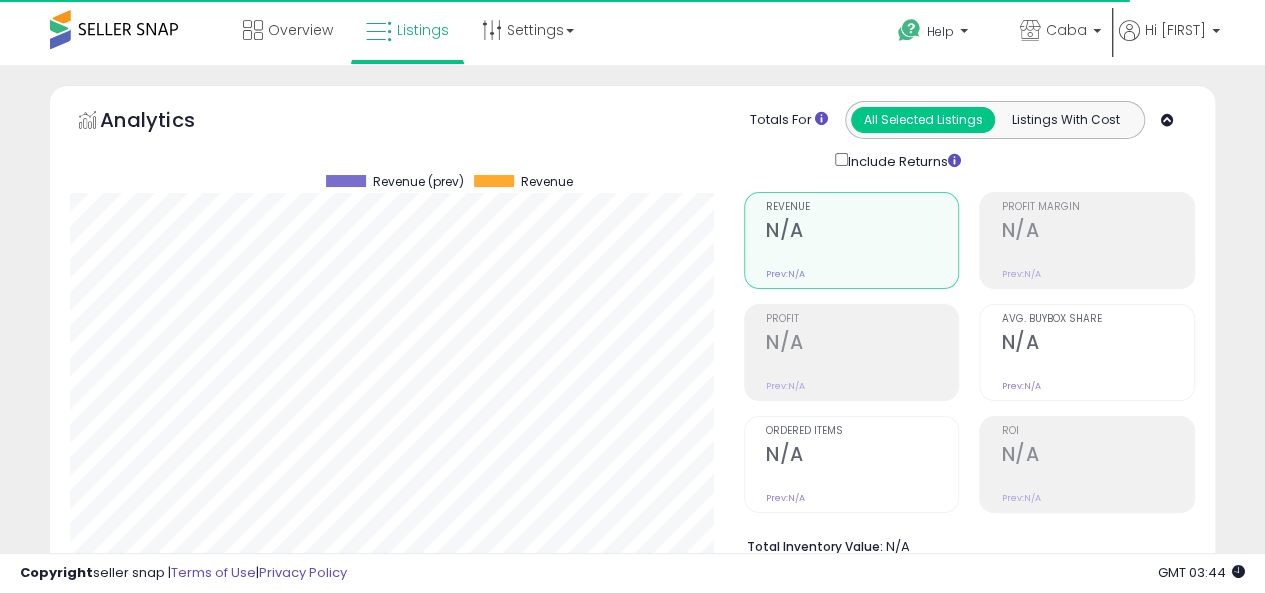 scroll, scrollTop: 999590, scrollLeft: 999326, axis: both 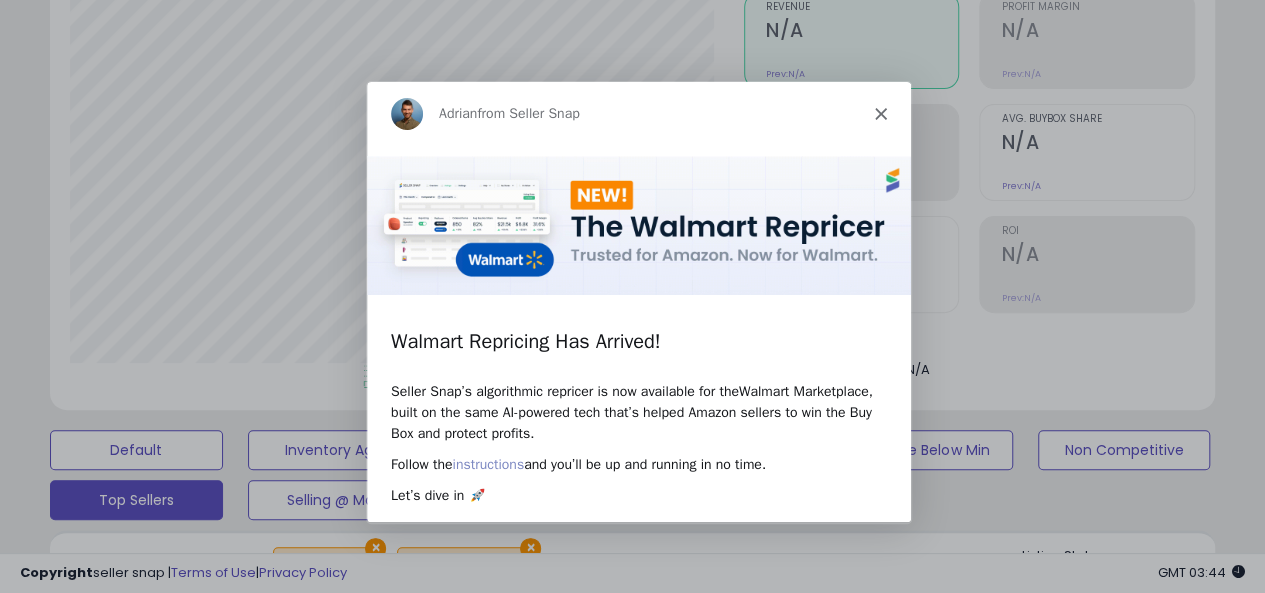click on "instructions" at bounding box center [487, 463] 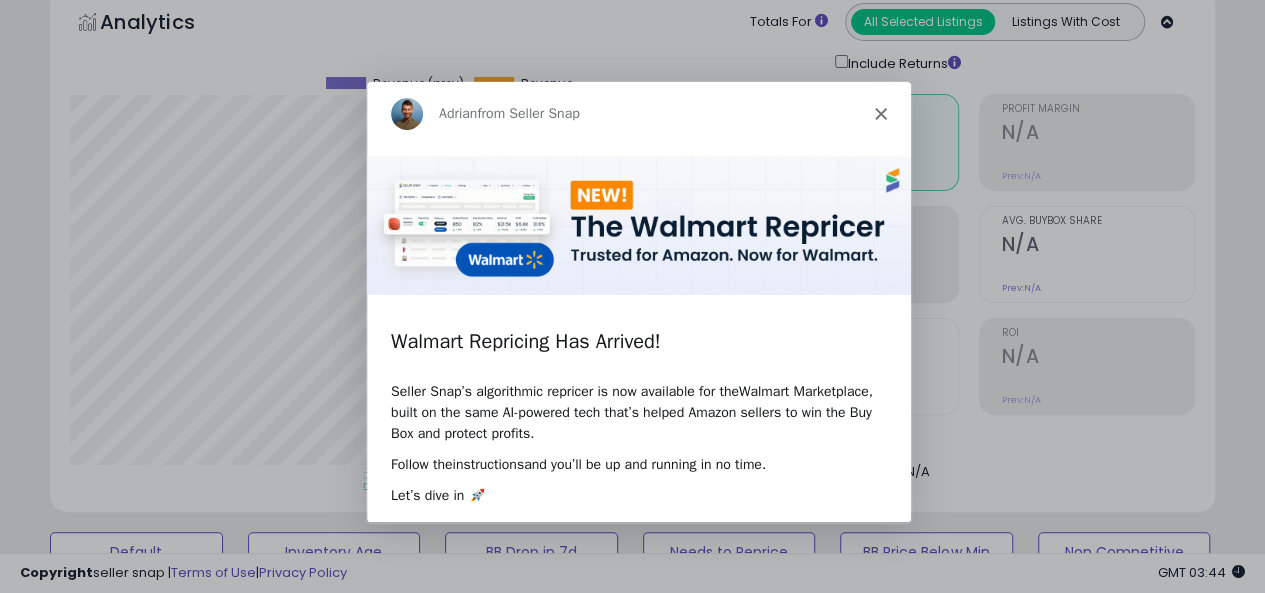 scroll, scrollTop: 0, scrollLeft: 0, axis: both 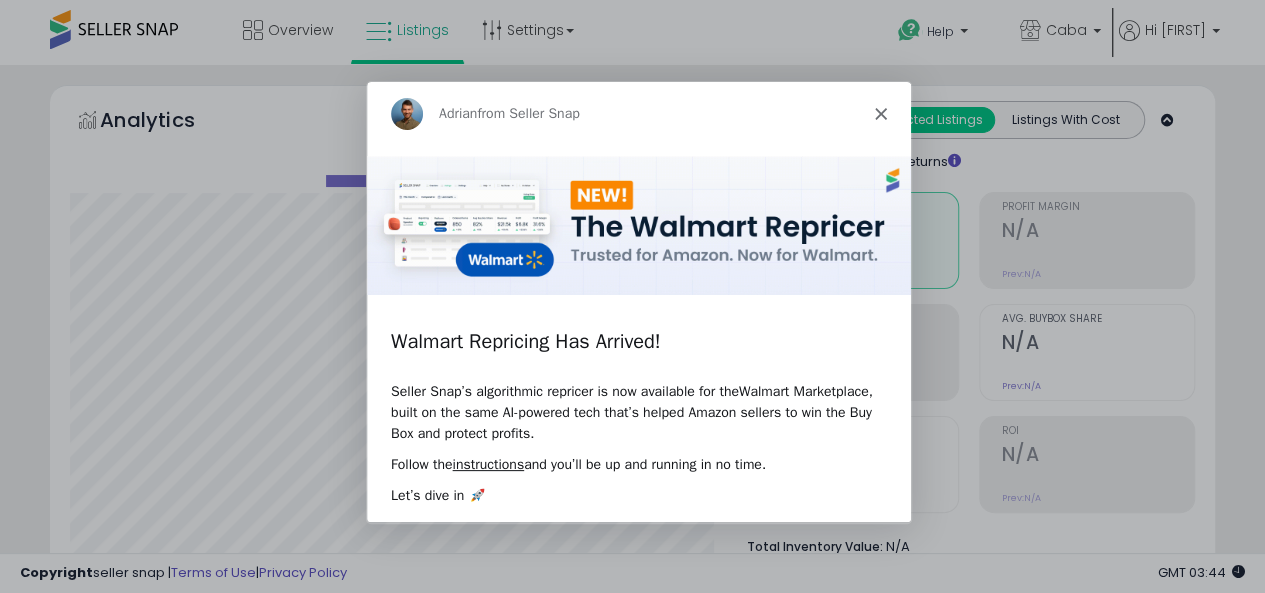 click at bounding box center (632, 296) 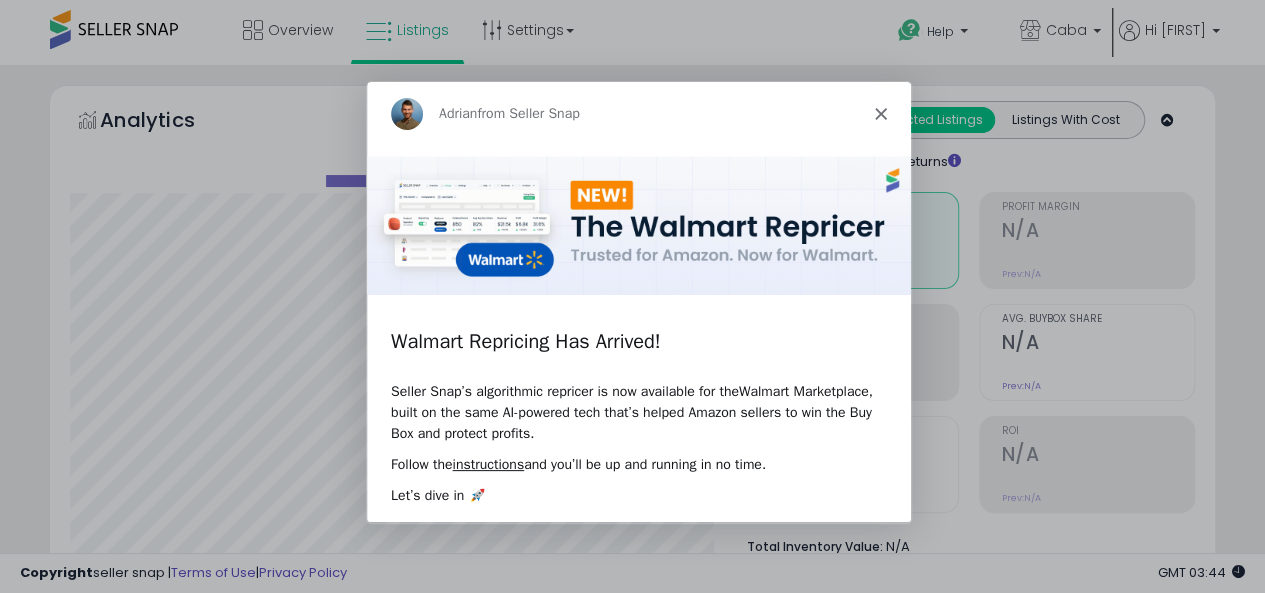 click 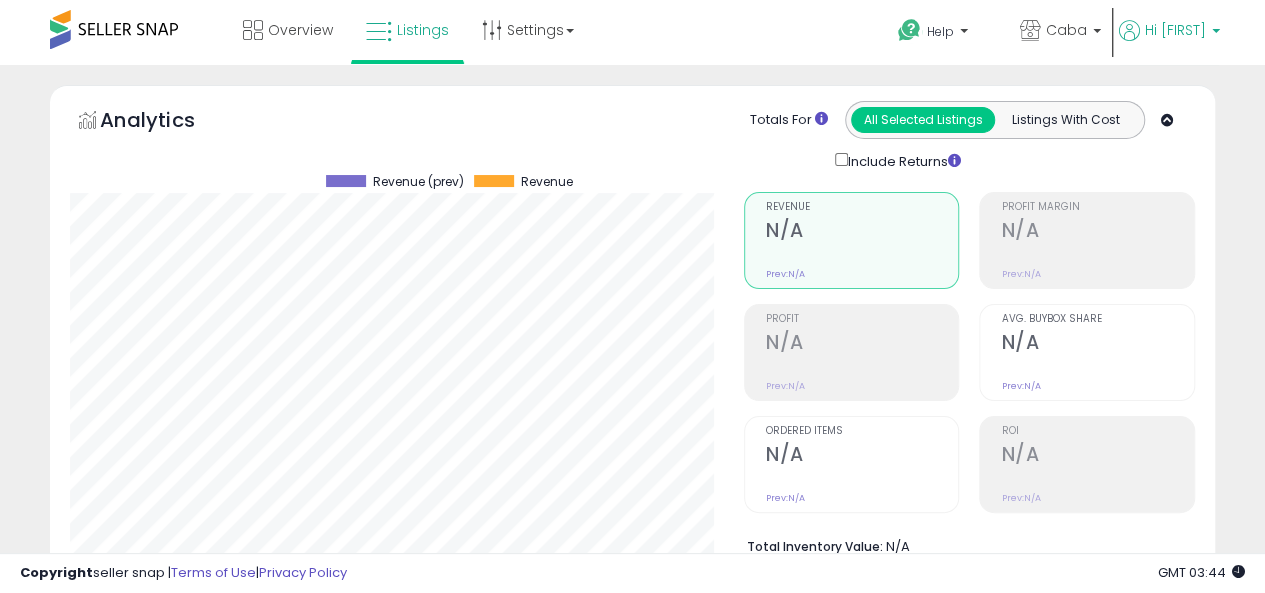 click on "Hi [FIRST]" at bounding box center (1175, 30) 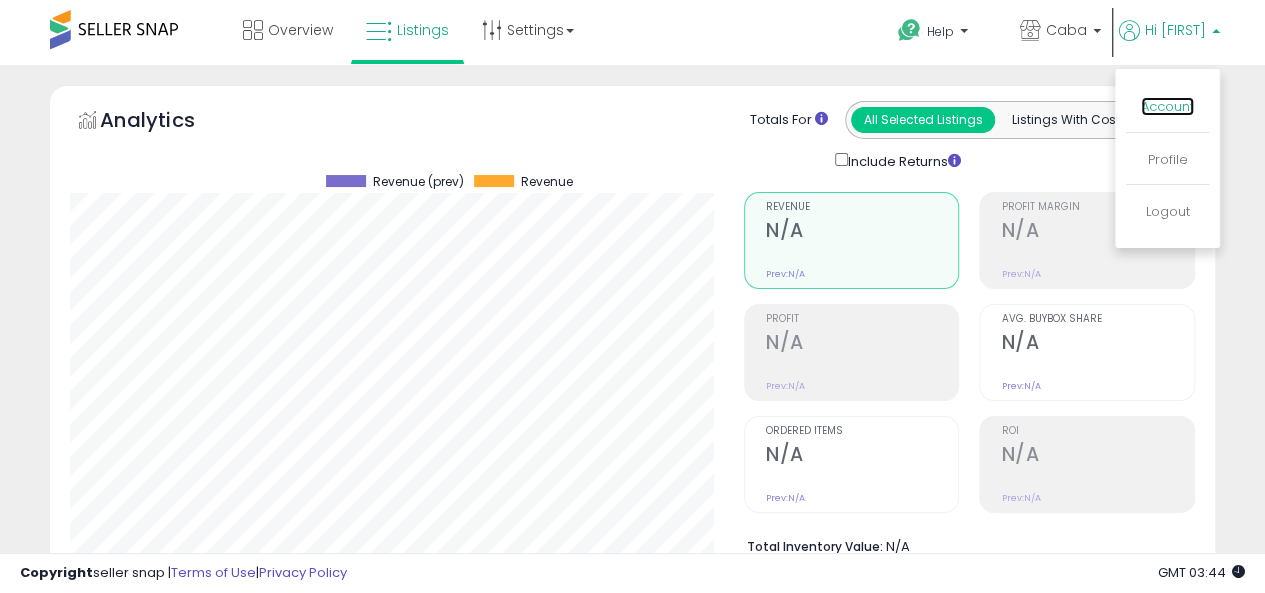 click on "Account" at bounding box center [1167, 106] 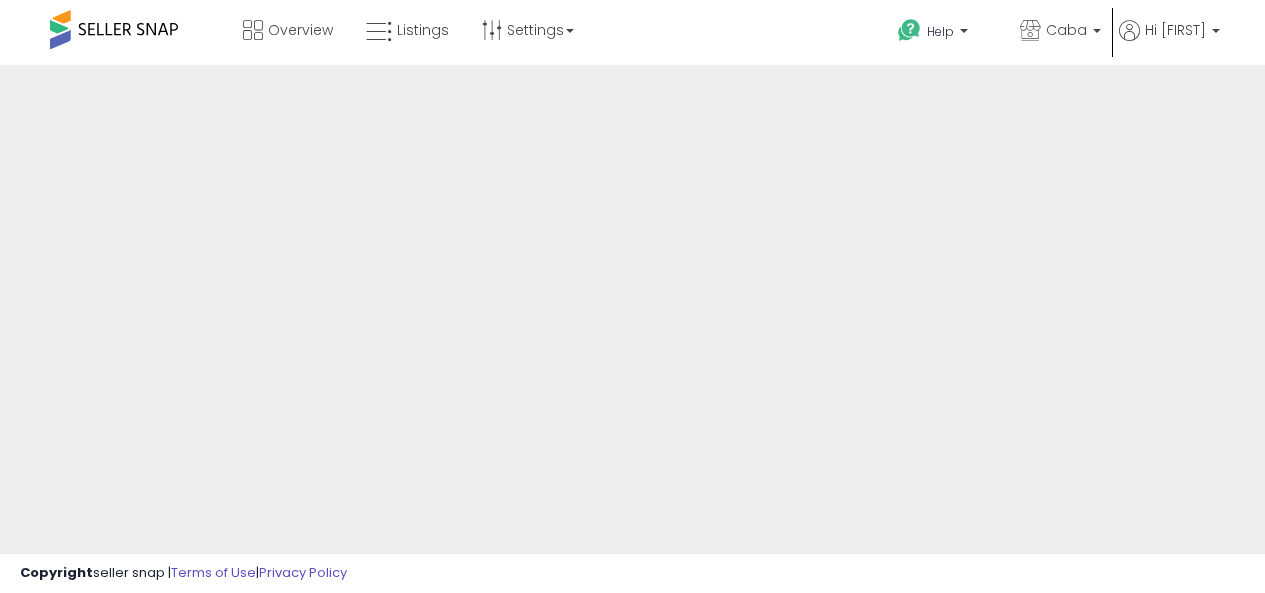 scroll, scrollTop: 0, scrollLeft: 0, axis: both 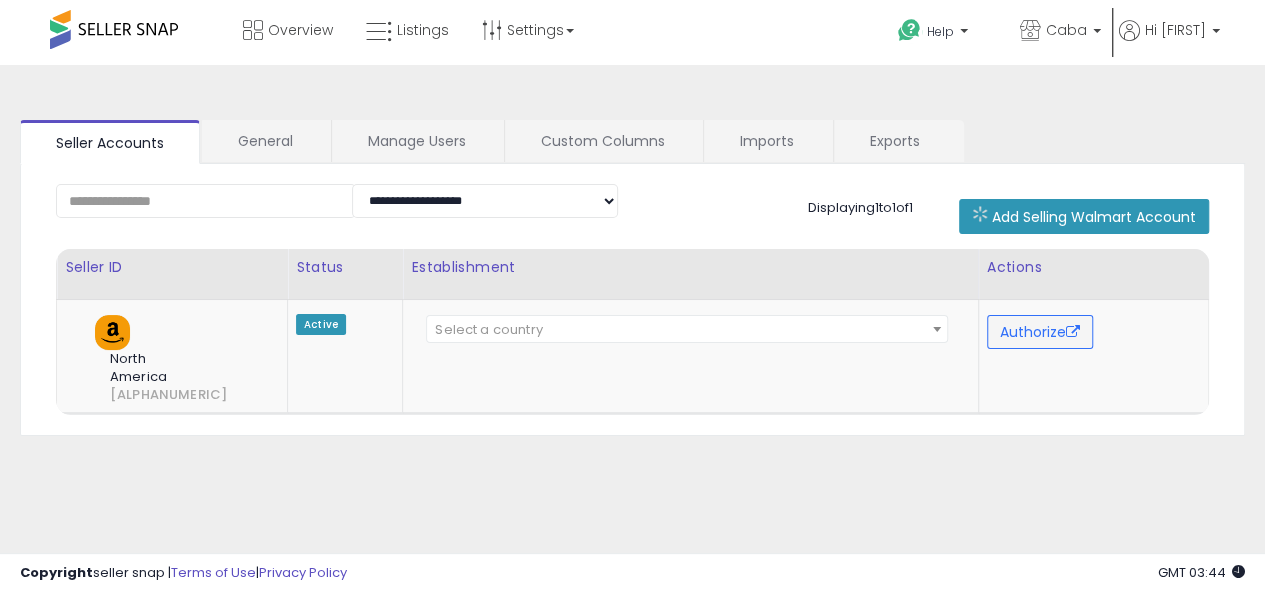click on "**********" at bounding box center (632, 500) 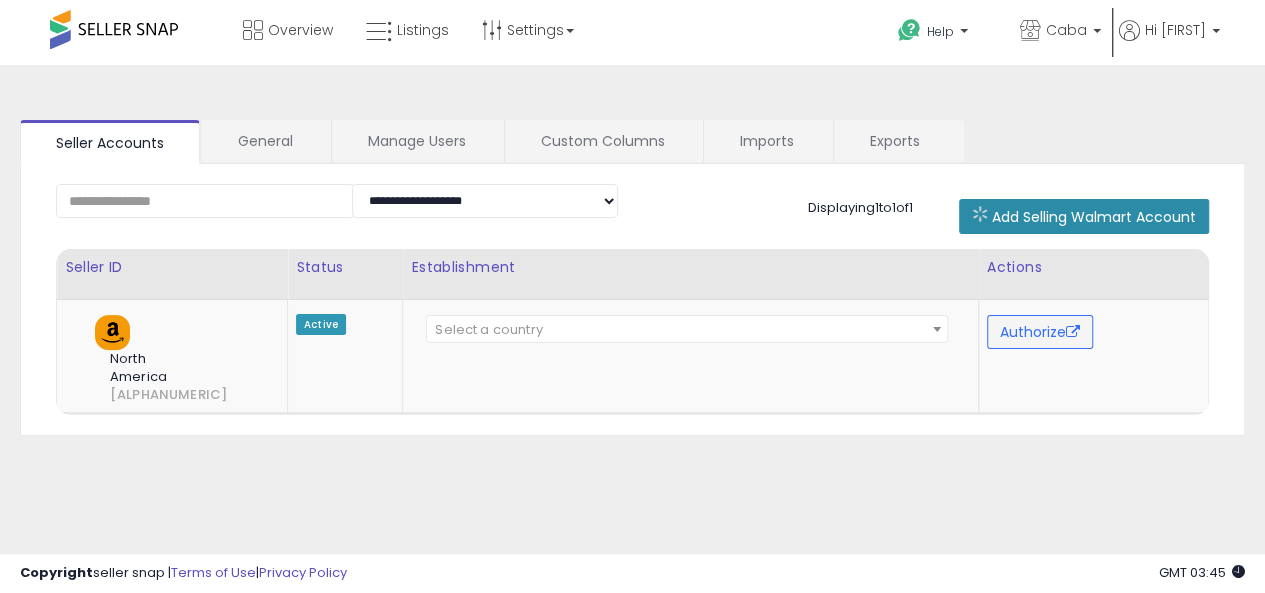 click on "Add Selling Walmart Account" at bounding box center [1094, 217] 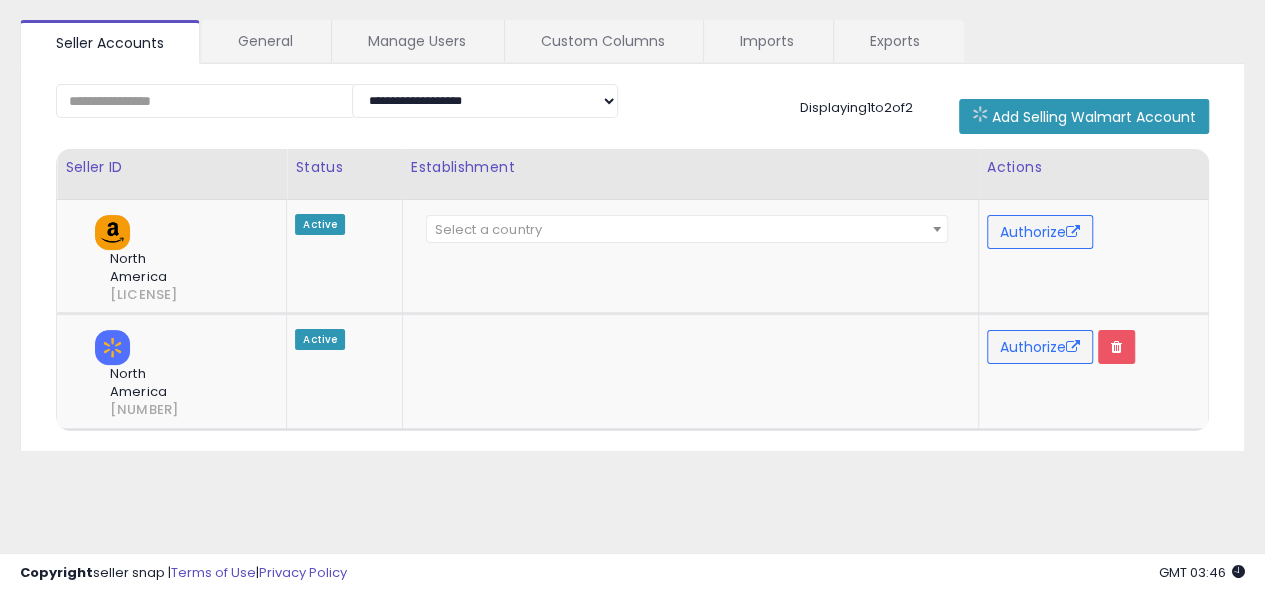 scroll, scrollTop: 0, scrollLeft: 0, axis: both 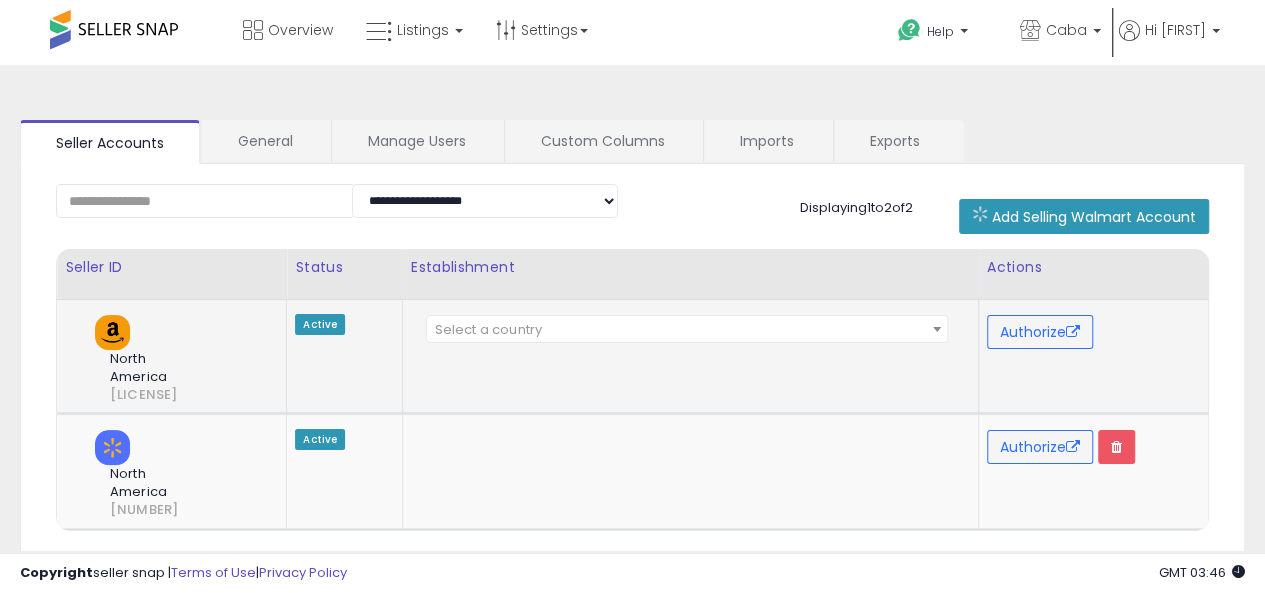 click on "Authorize" 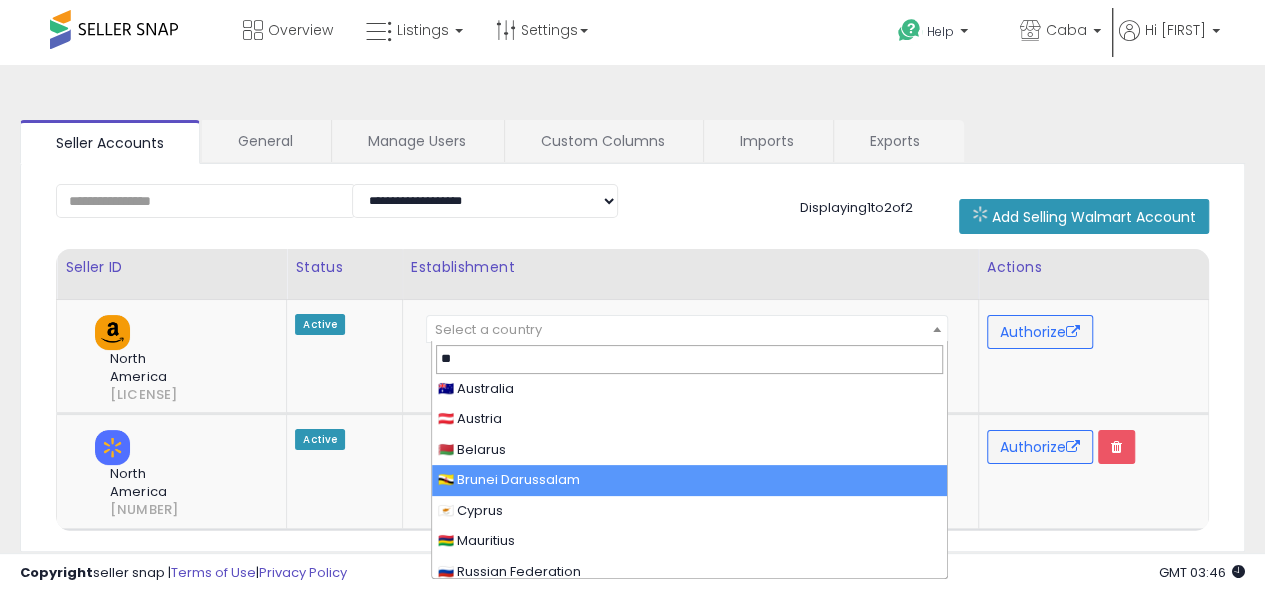 scroll, scrollTop: 0, scrollLeft: 0, axis: both 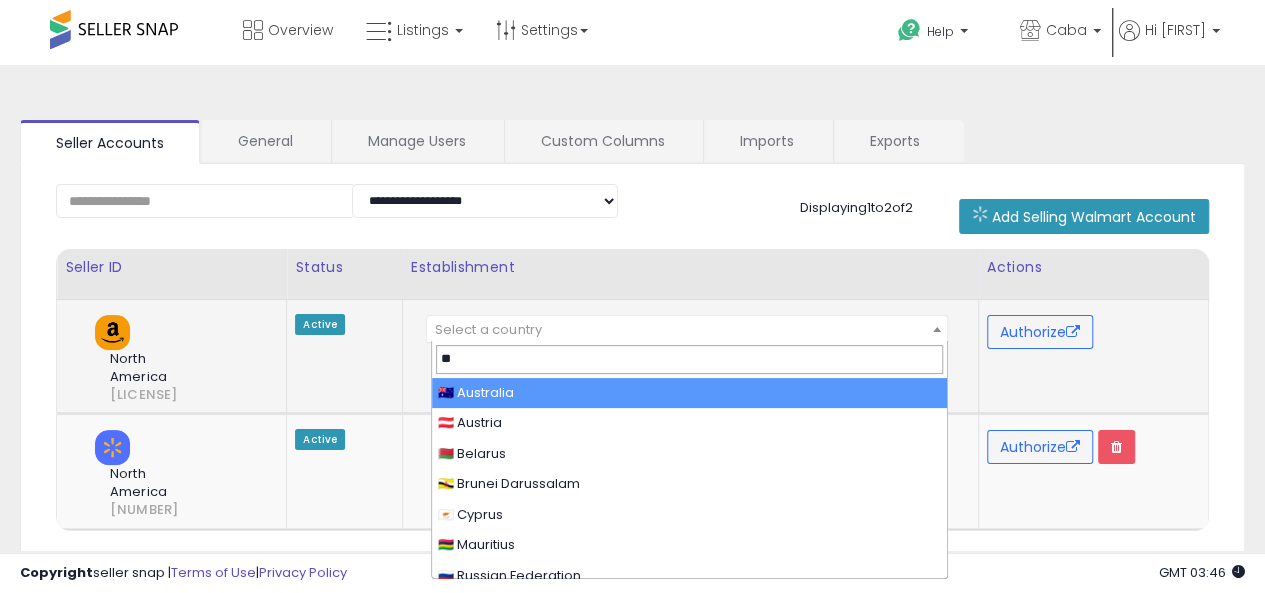 type on "*" 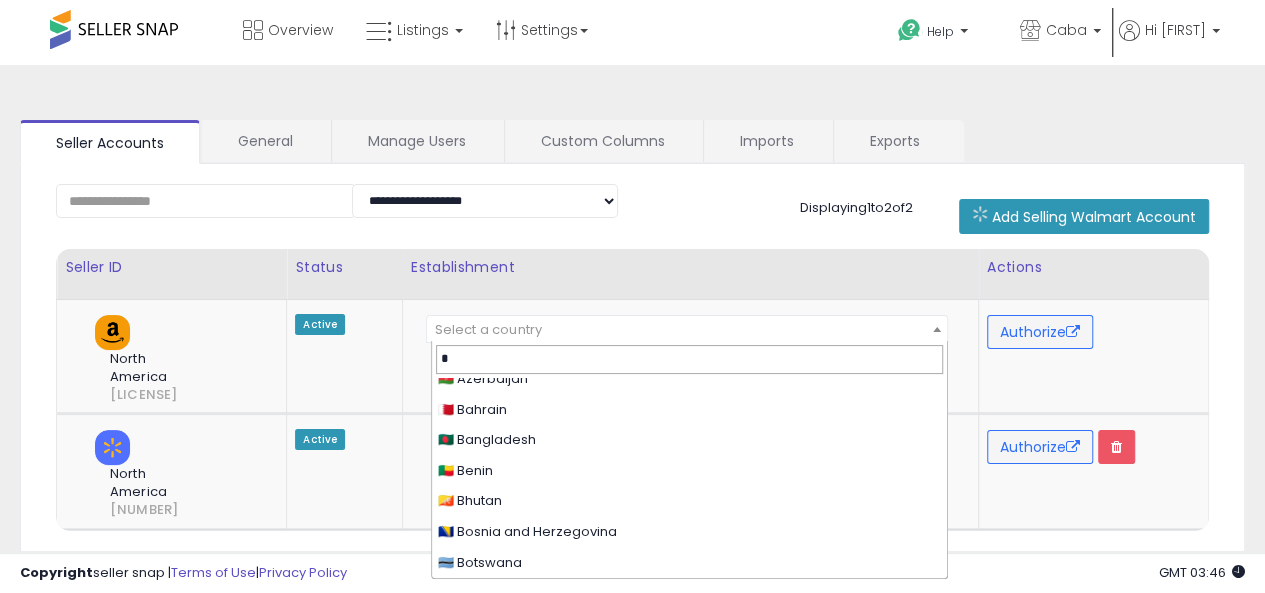 scroll, scrollTop: 0, scrollLeft: 0, axis: both 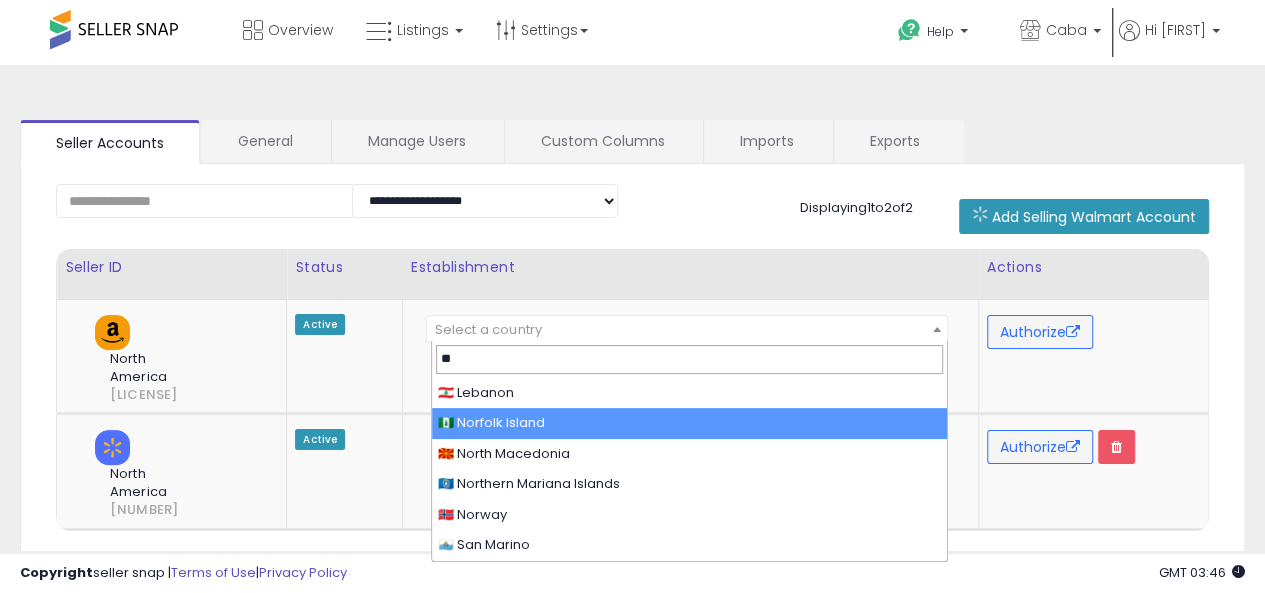 type on "*" 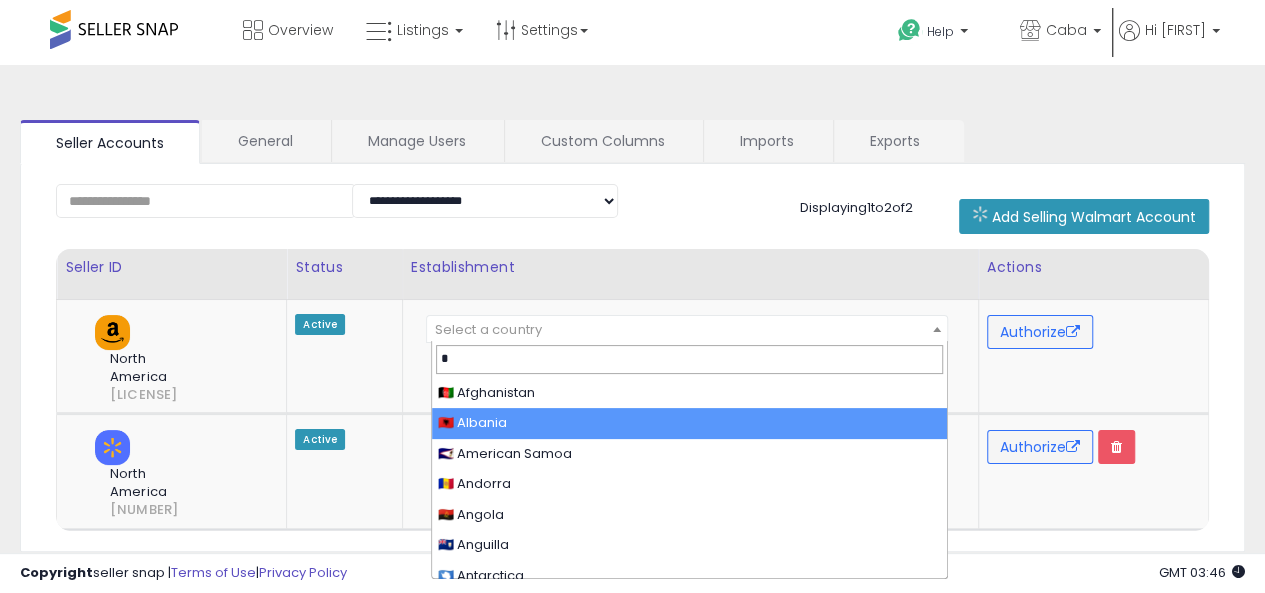 type 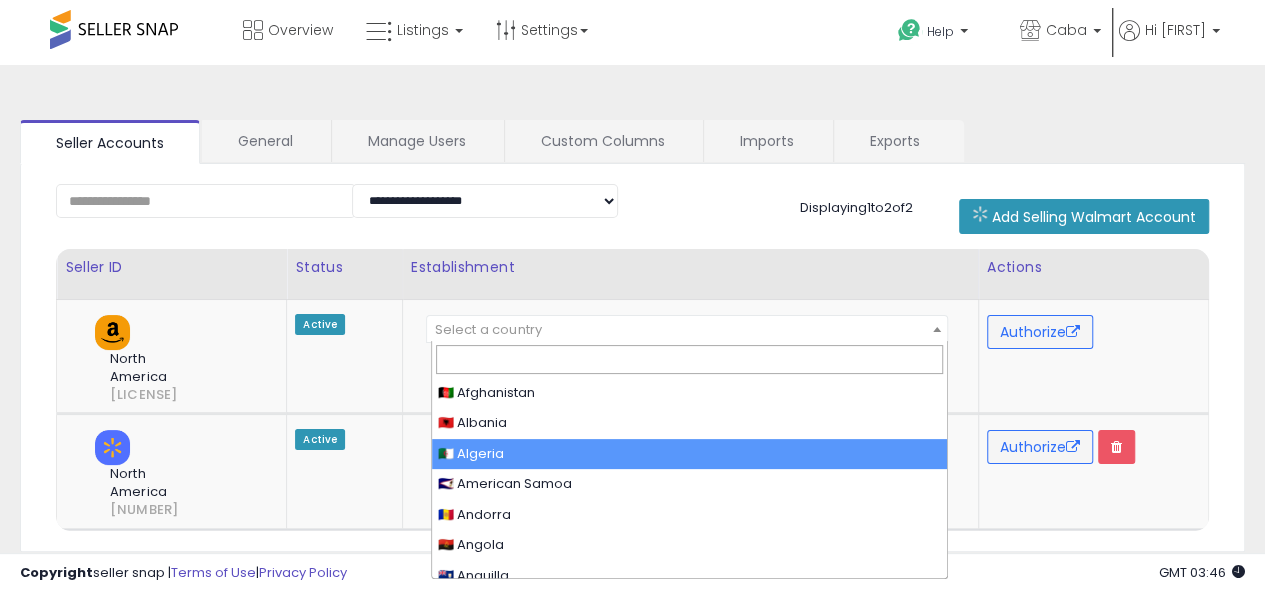 click on "**********" at bounding box center (632, 358) 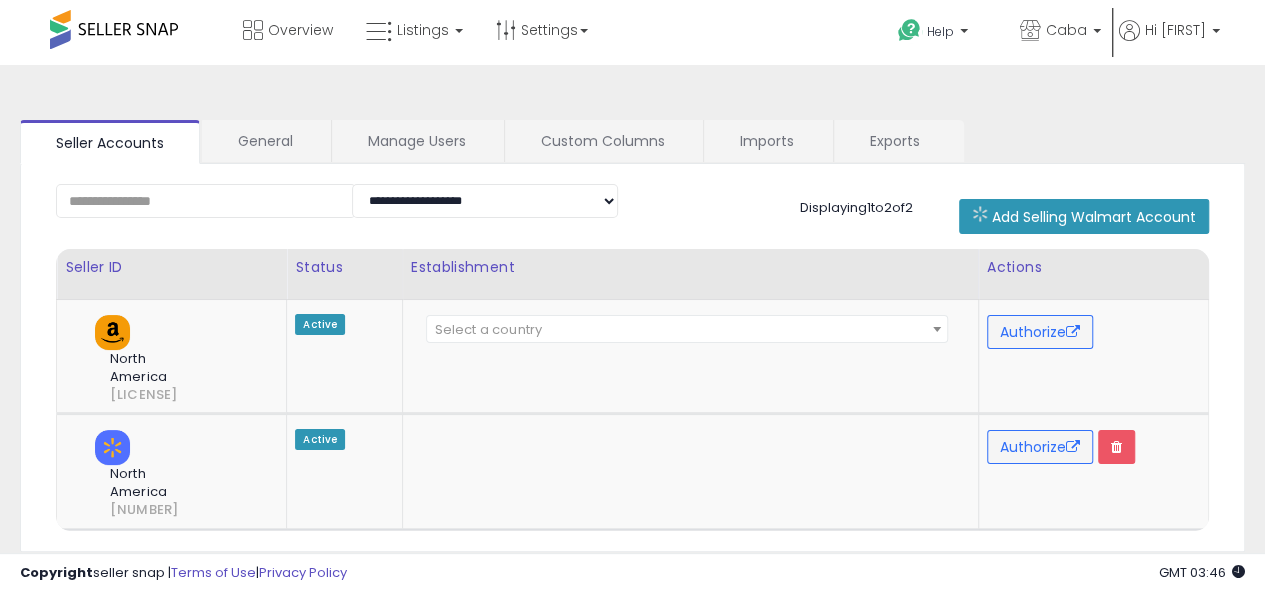 click at bounding box center [114, 29] 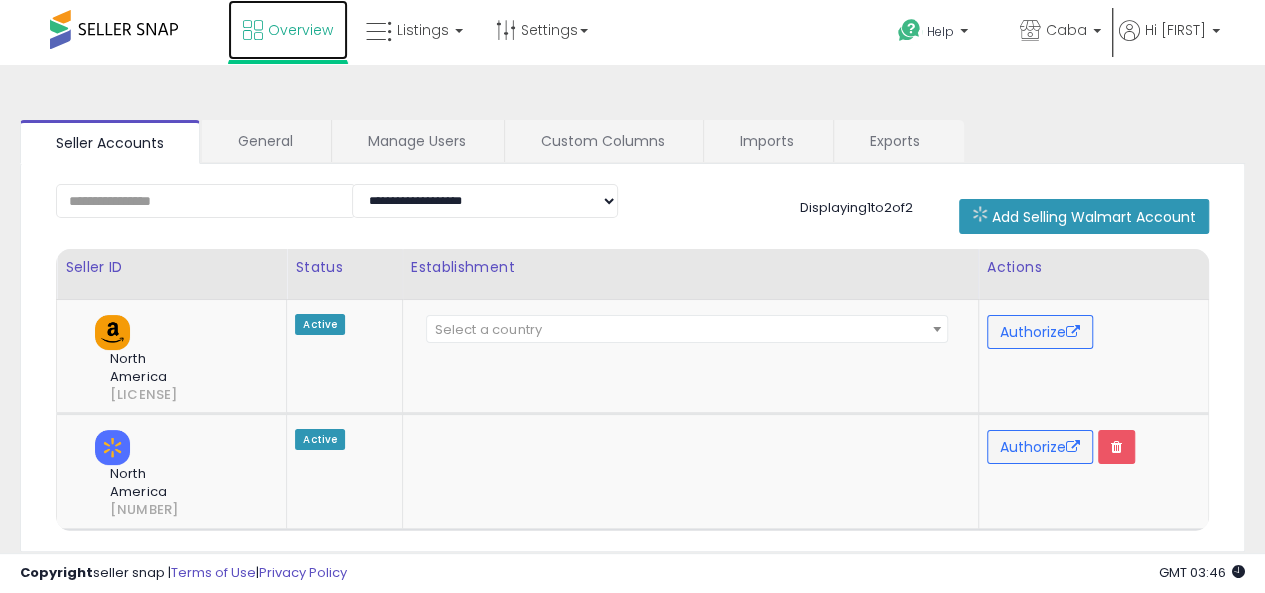 click on "Overview" at bounding box center [300, 30] 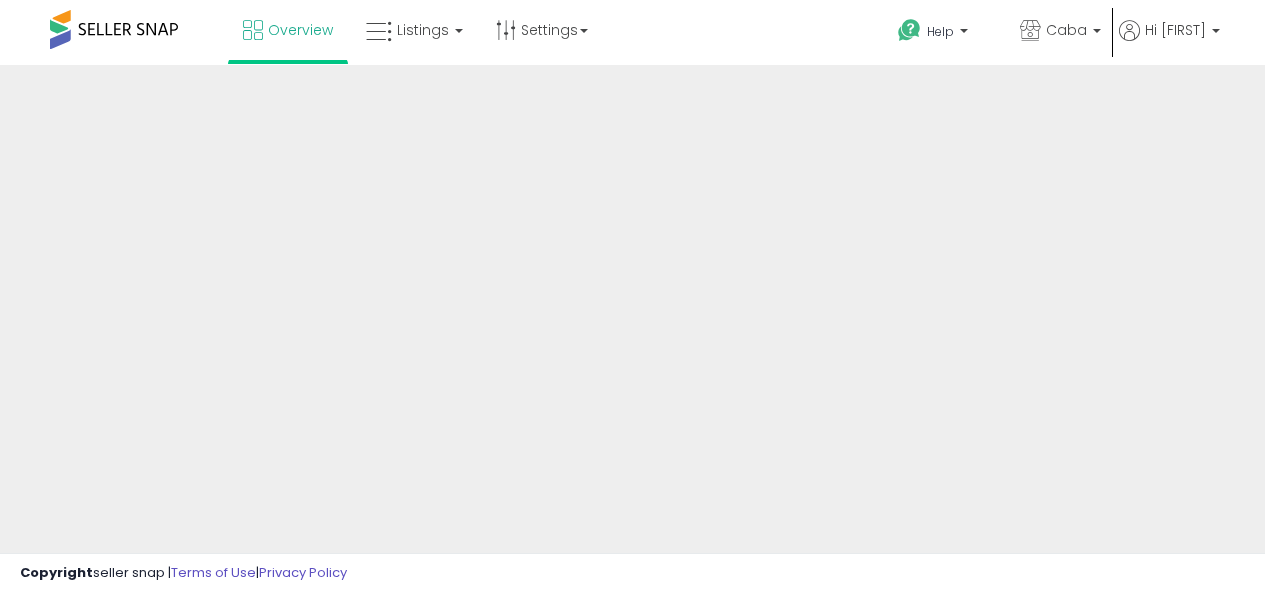 scroll, scrollTop: 0, scrollLeft: 0, axis: both 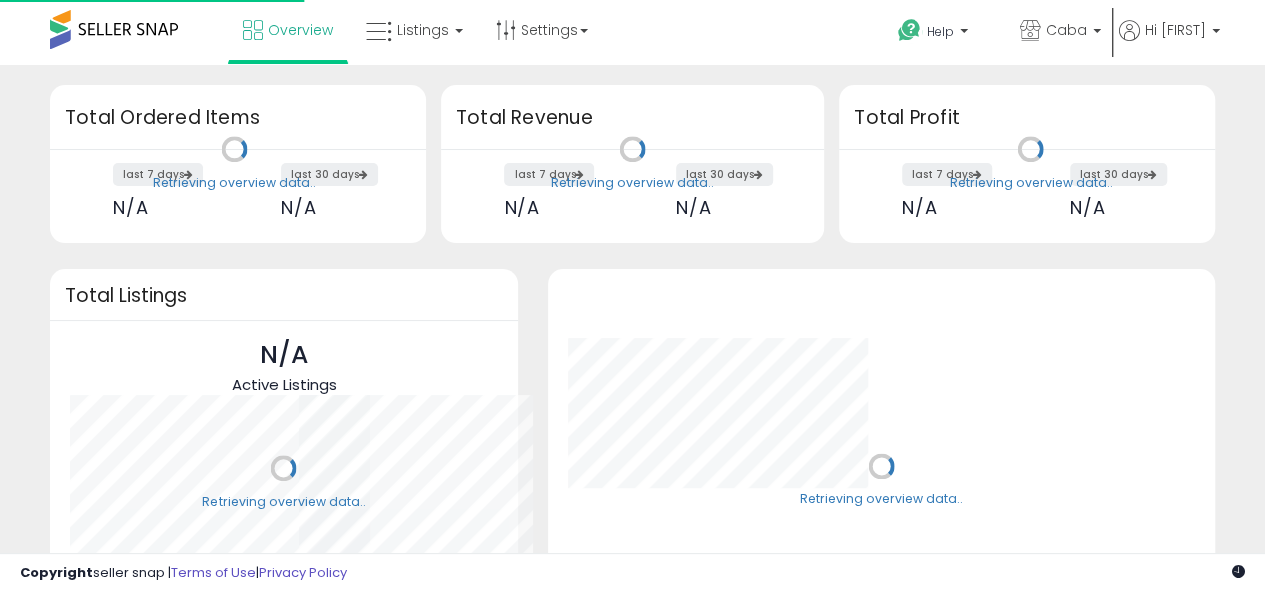 click on "Overview
Listings" at bounding box center [401, 42] 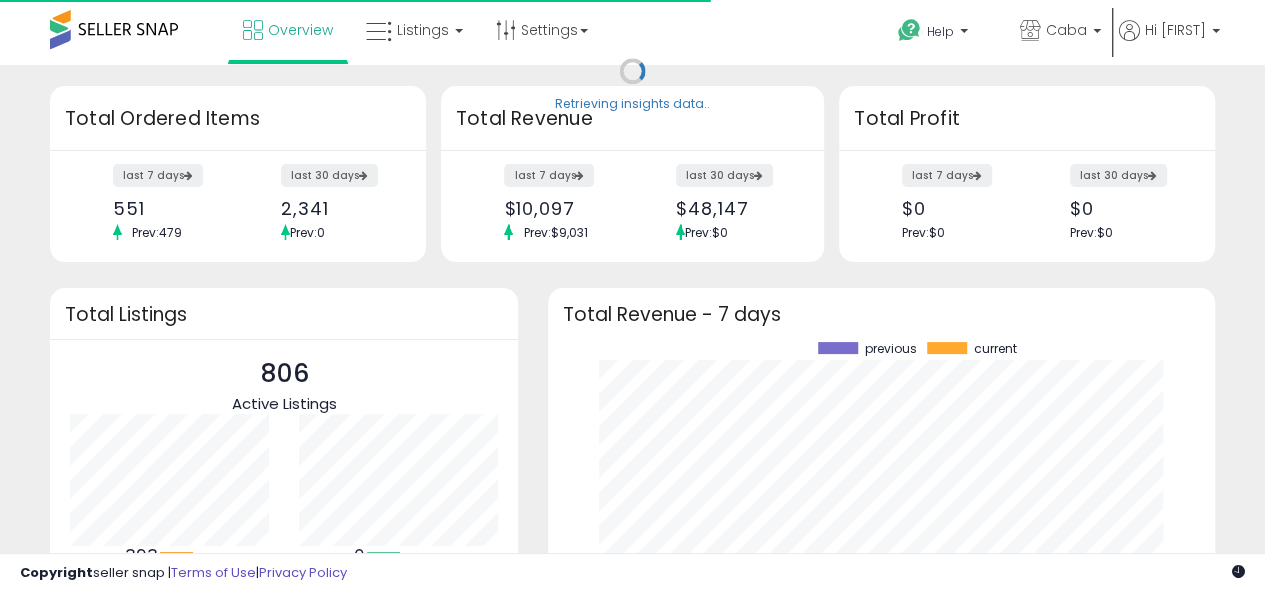 scroll, scrollTop: 999800, scrollLeft: 999771, axis: both 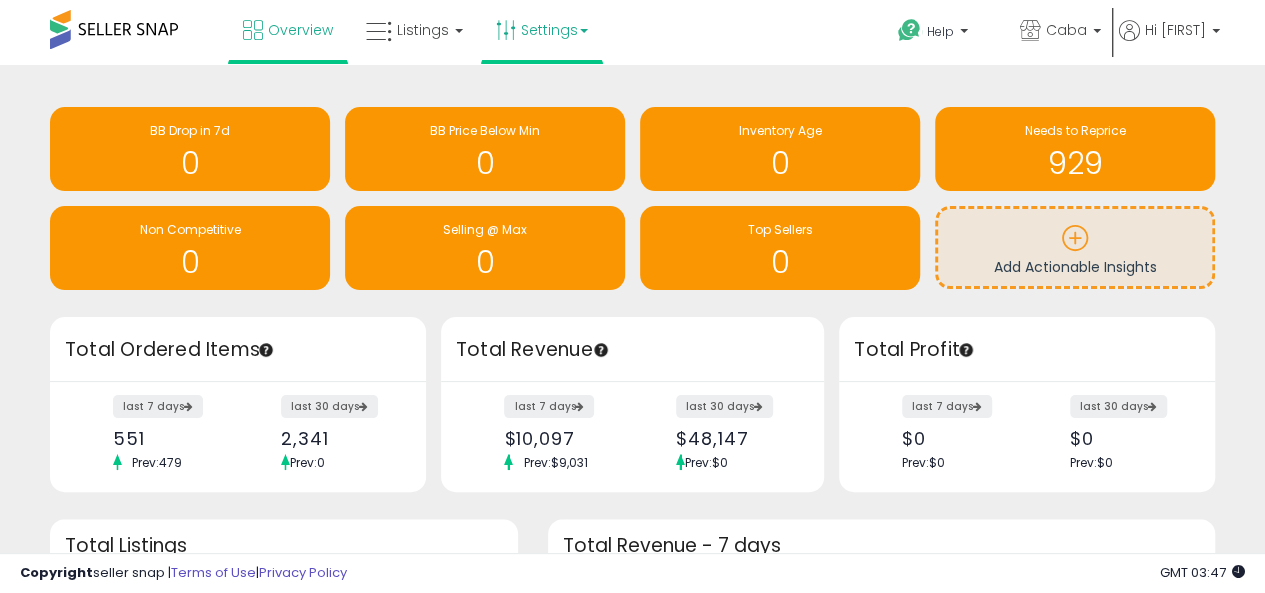 click on "Settings" at bounding box center [542, 30] 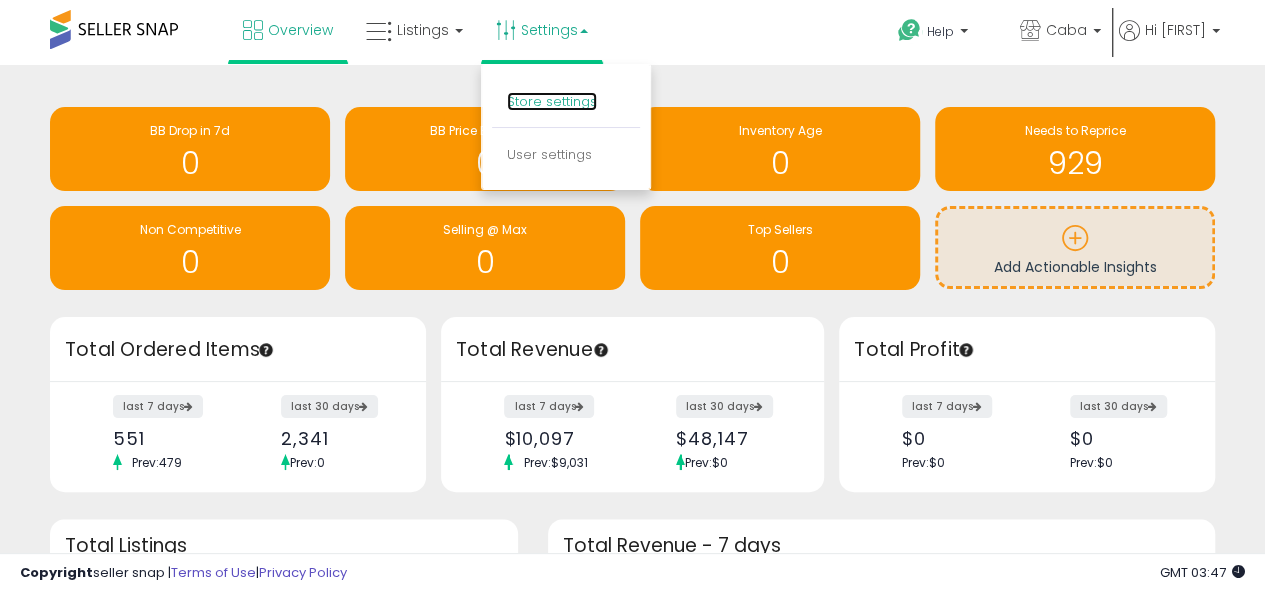 click on "Store
settings" at bounding box center [552, 101] 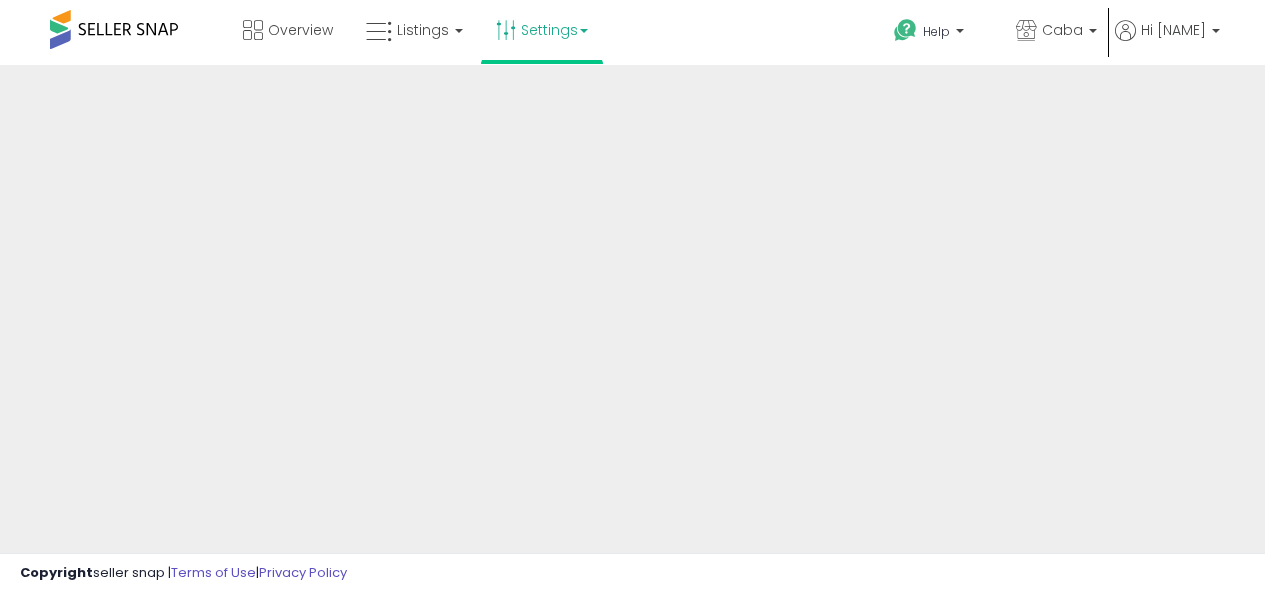 scroll, scrollTop: 0, scrollLeft: 0, axis: both 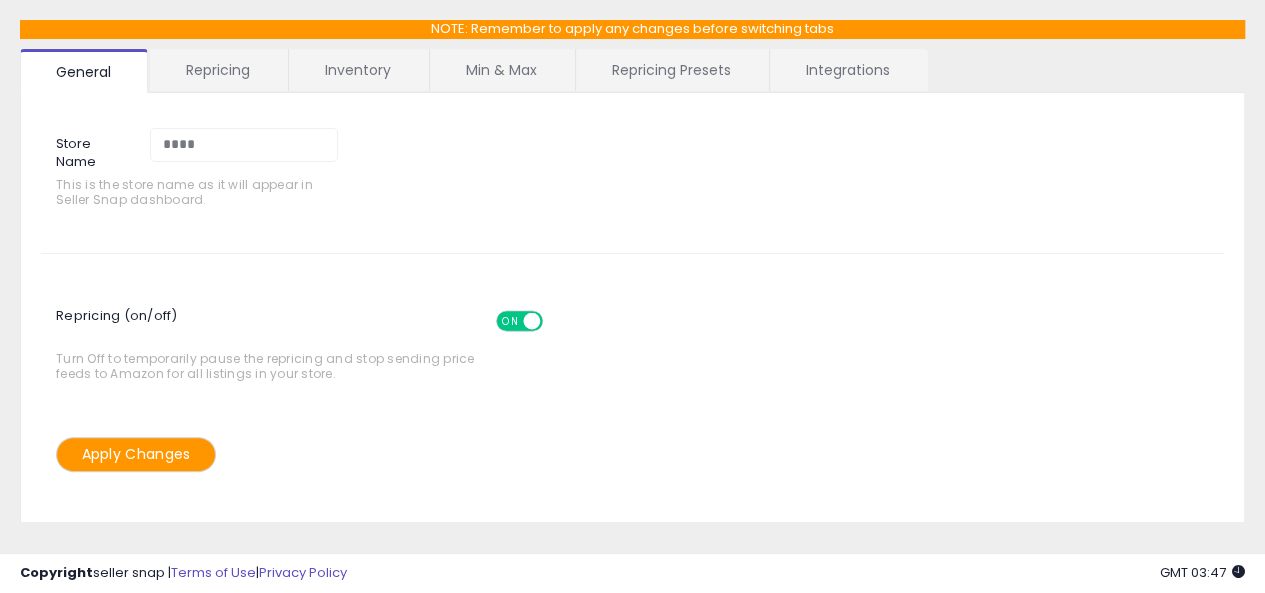 click on "NOTE: Remember to apply any changes before switching tabs
General
Repricing
Inventory
Min & Max
Repricing Presets
Integrations
Store Name
****
This is the store name as it will appear in Seller Snap dashboard.
Repricing (on/off)
ON   OFF
Turn Off to temporarily pause the repricing and stop sending price feeds to Amazon for all listings in your store." at bounding box center (632, 415) 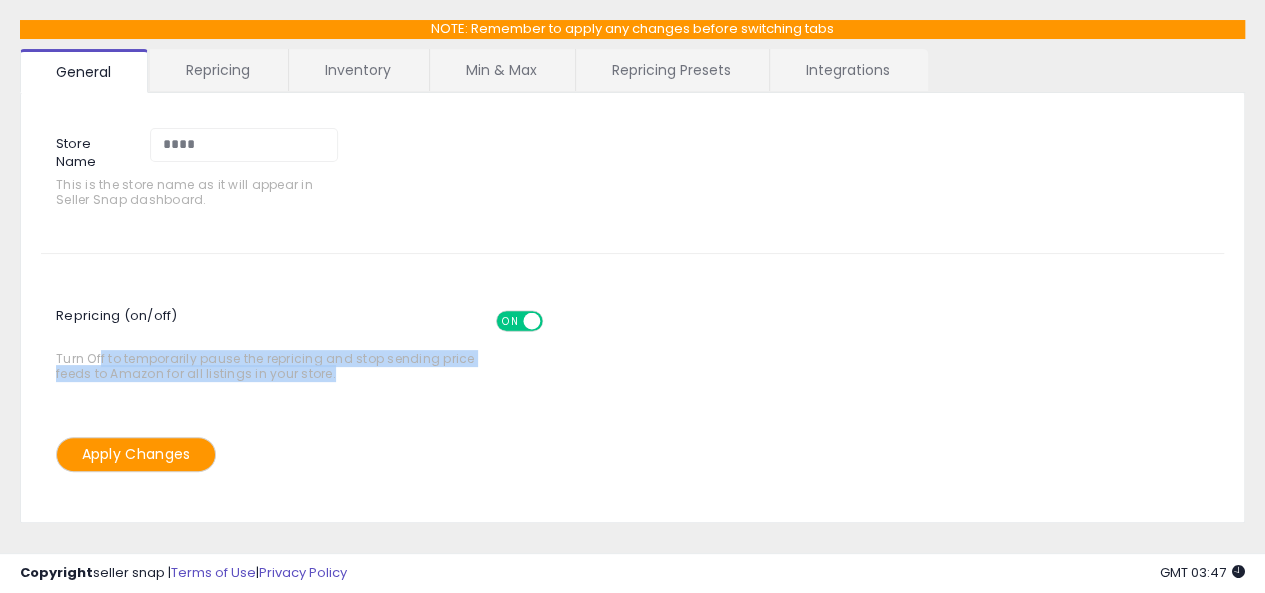 drag, startPoint x: 100, startPoint y: 354, endPoint x: 331, endPoint y: 378, distance: 232.24341 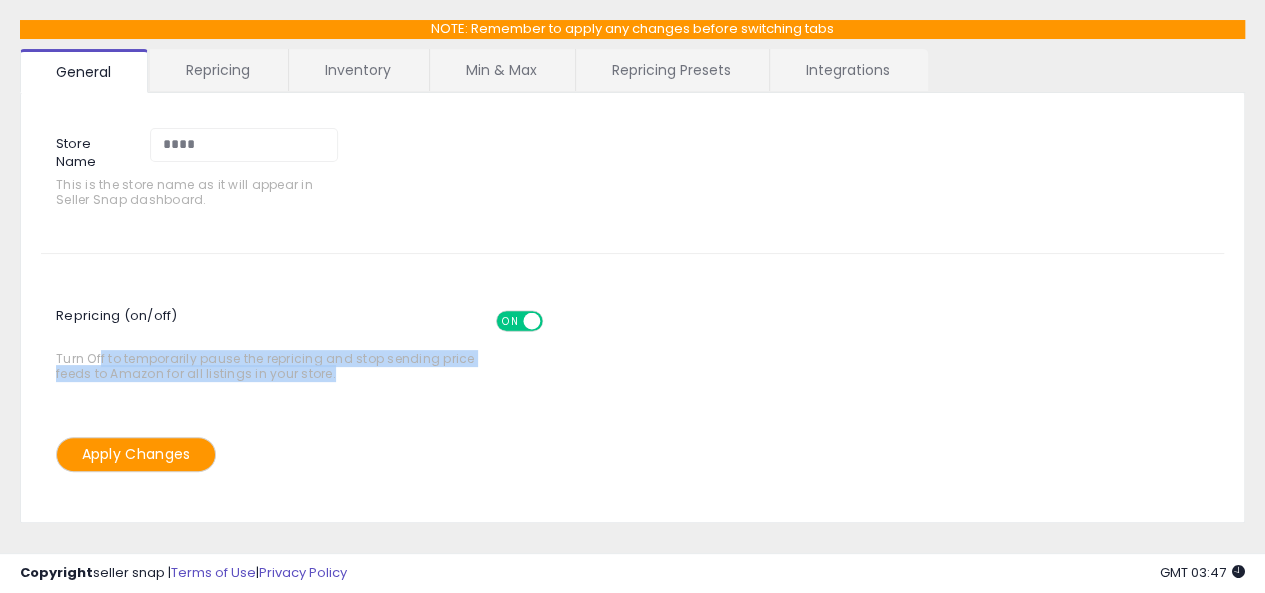 click on "Turn Off to temporarily pause the repricing and stop sending price feeds to Amazon for all listings in your store." at bounding box center (270, 341) 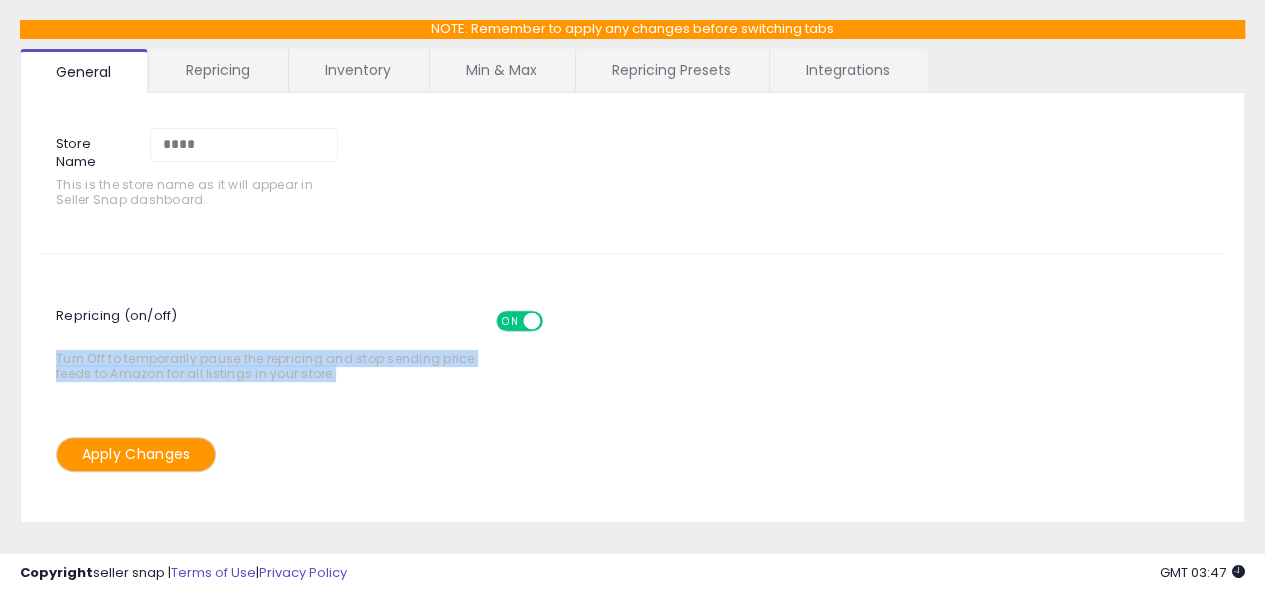 drag, startPoint x: 359, startPoint y: 379, endPoint x: 206, endPoint y: 334, distance: 159.48041 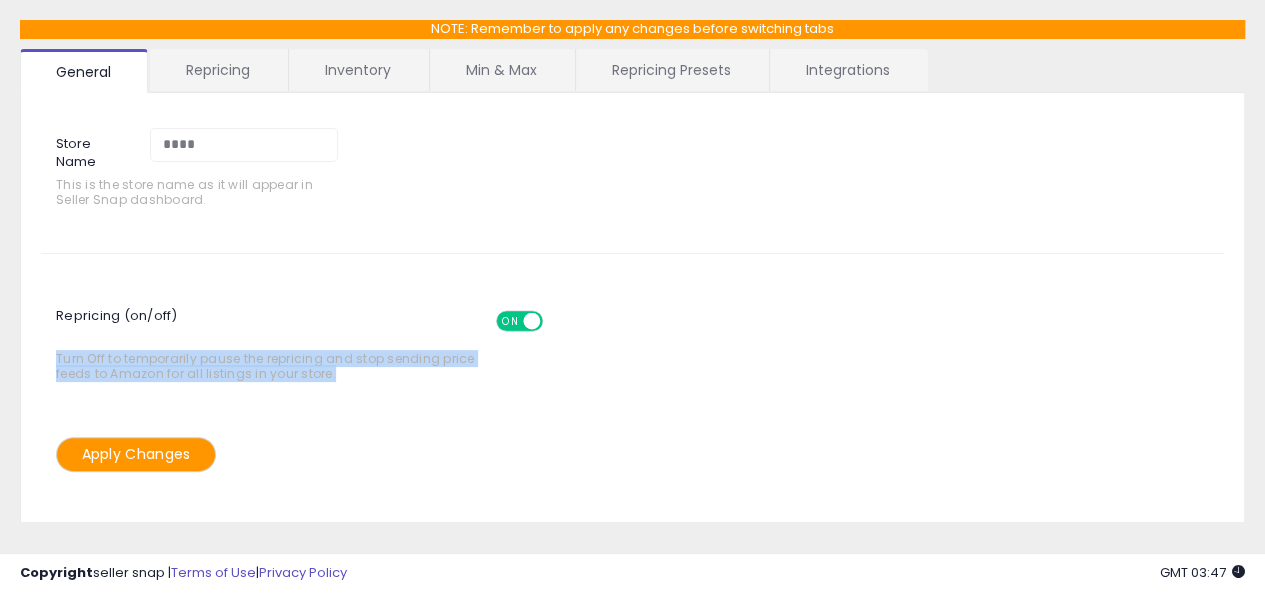 click on "Repricing (on/off)
ON   OFF
Turn Off to temporarily pause the repricing and stop sending price feeds to Amazon for all listings in your store." at bounding box center (308, 340) 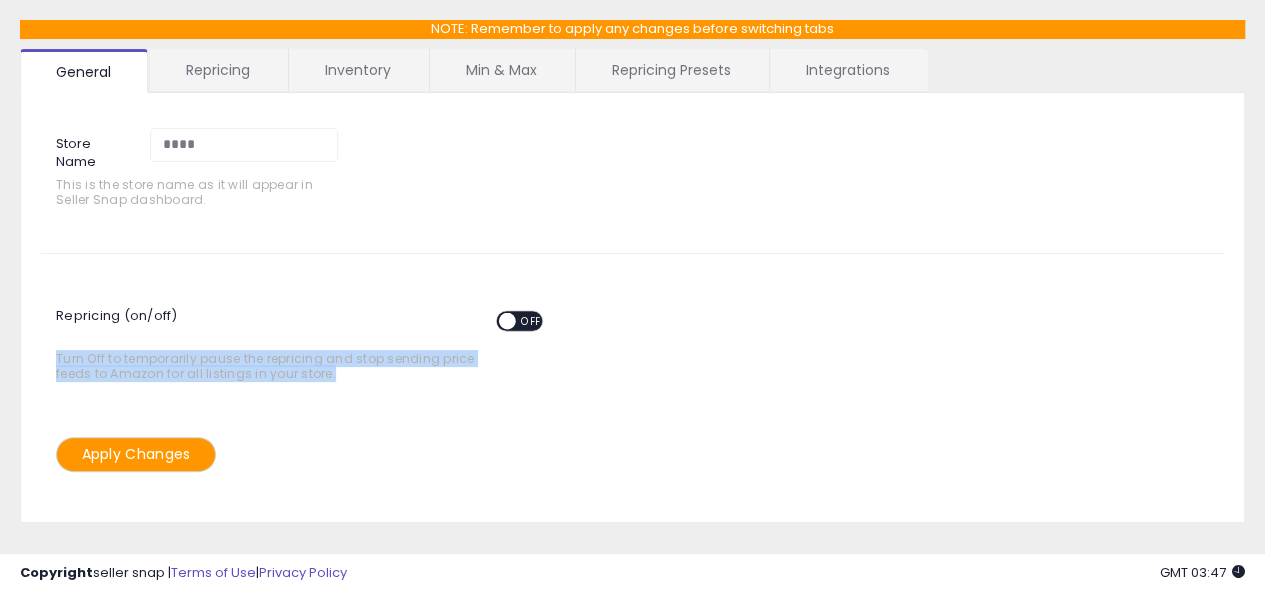 click on "Repricing (on/off)
ON   OFF" at bounding box center (308, 323) 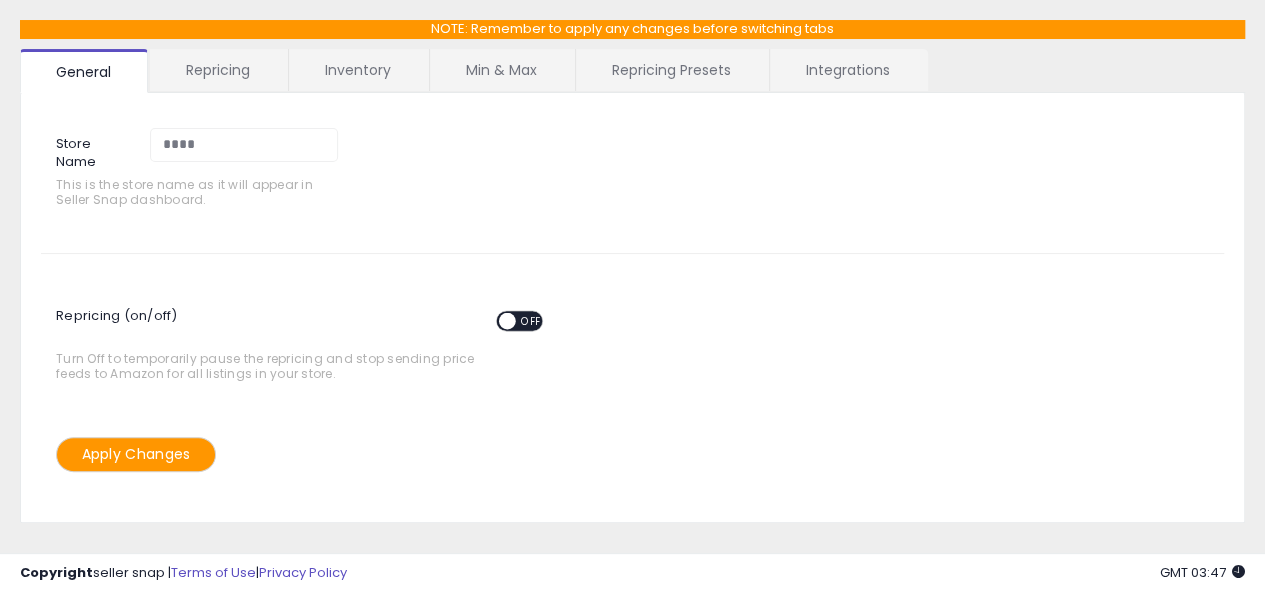 click on "Repricing (on/off)
ON   OFF" at bounding box center [308, 323] 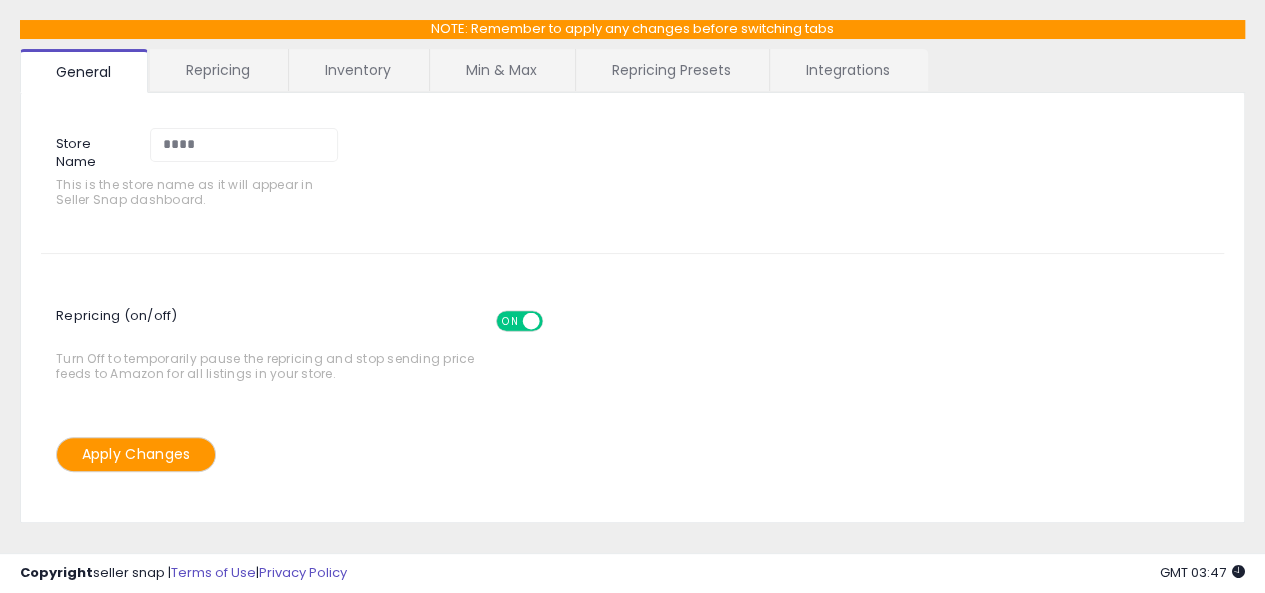 click on "Repricing" at bounding box center [218, 70] 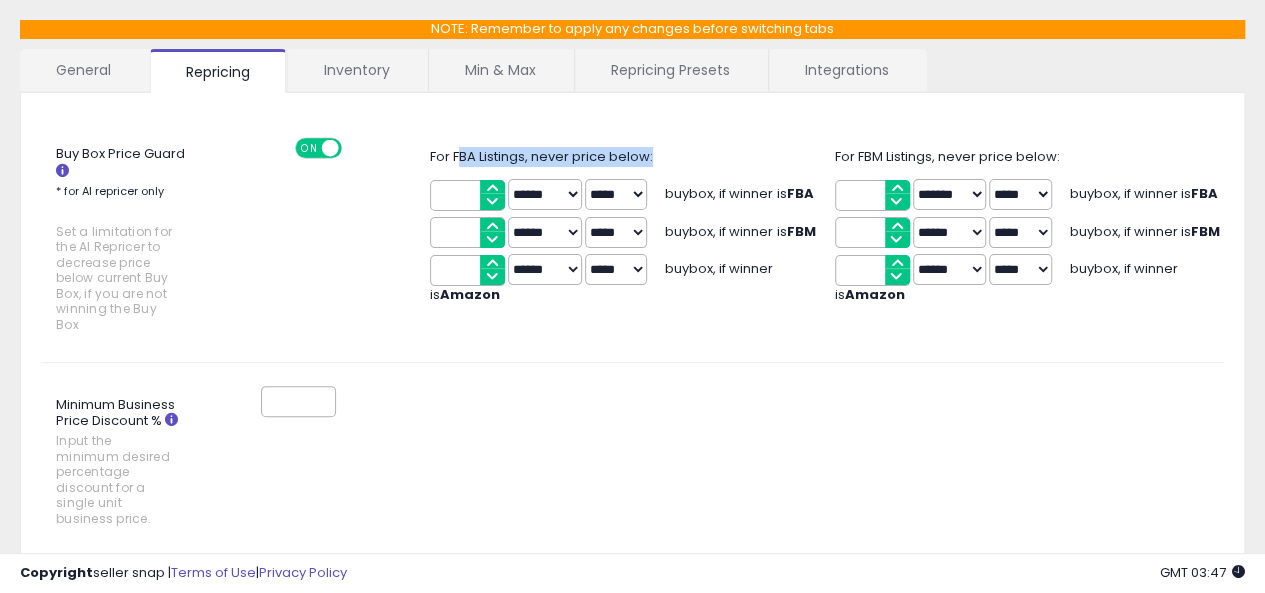 drag, startPoint x: 462, startPoint y: 153, endPoint x: 700, endPoint y: 157, distance: 238.03362 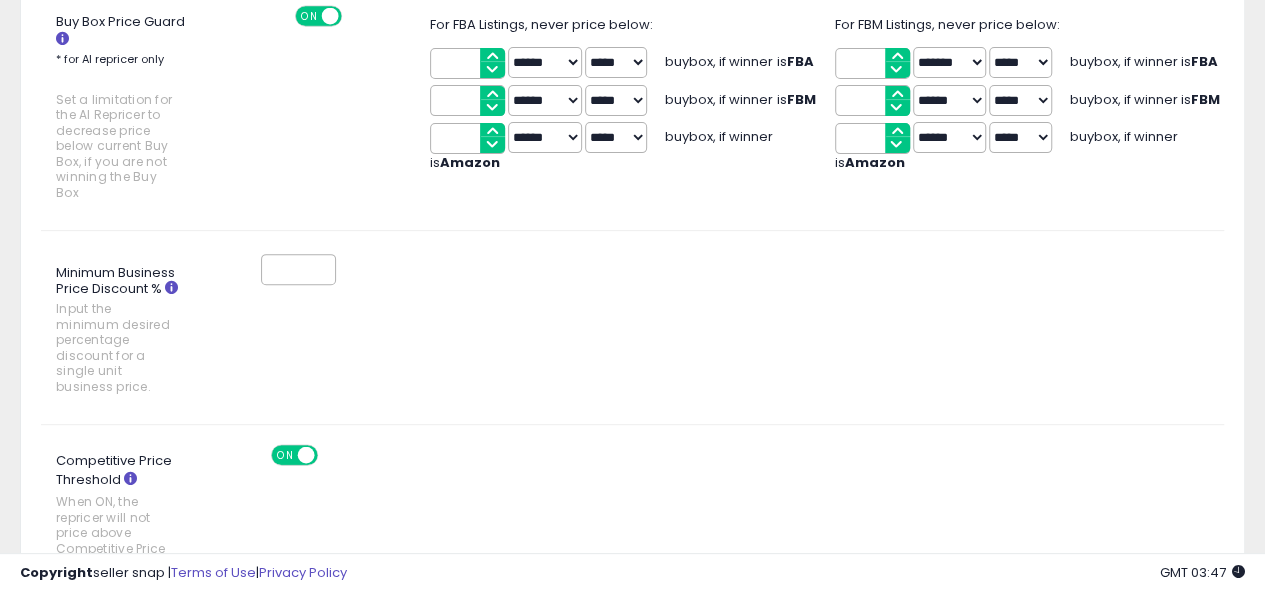 scroll, scrollTop: 0, scrollLeft: 0, axis: both 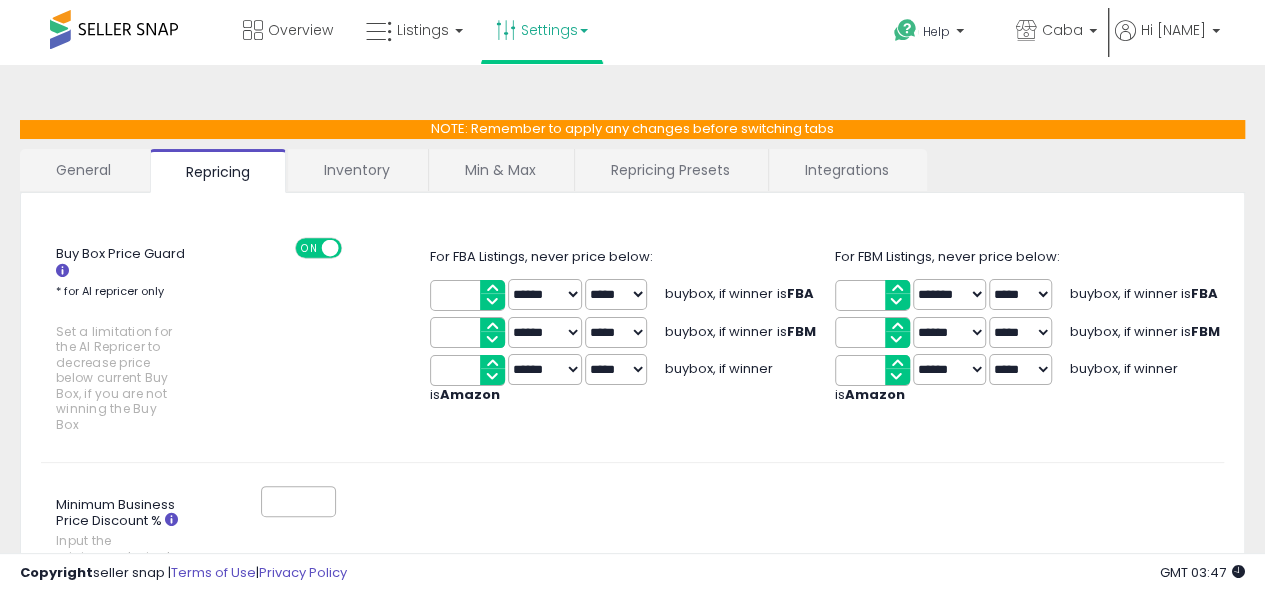 click on "Inventory" at bounding box center (357, 170) 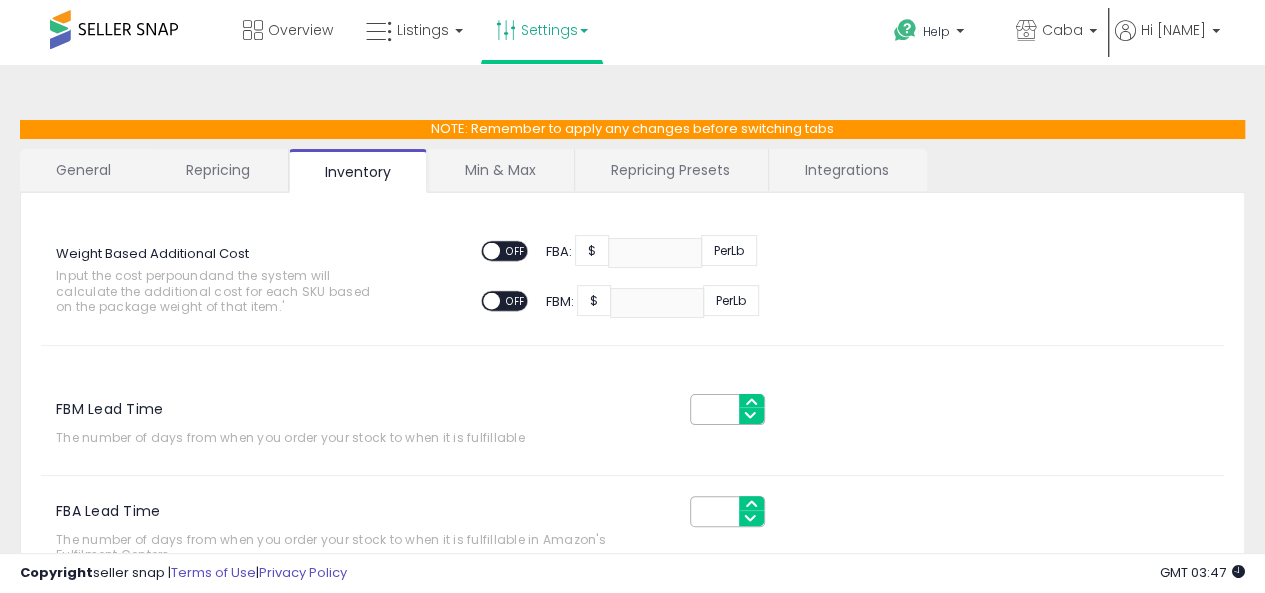 drag, startPoint x: 79, startPoint y: 275, endPoint x: 294, endPoint y: 311, distance: 217.99312 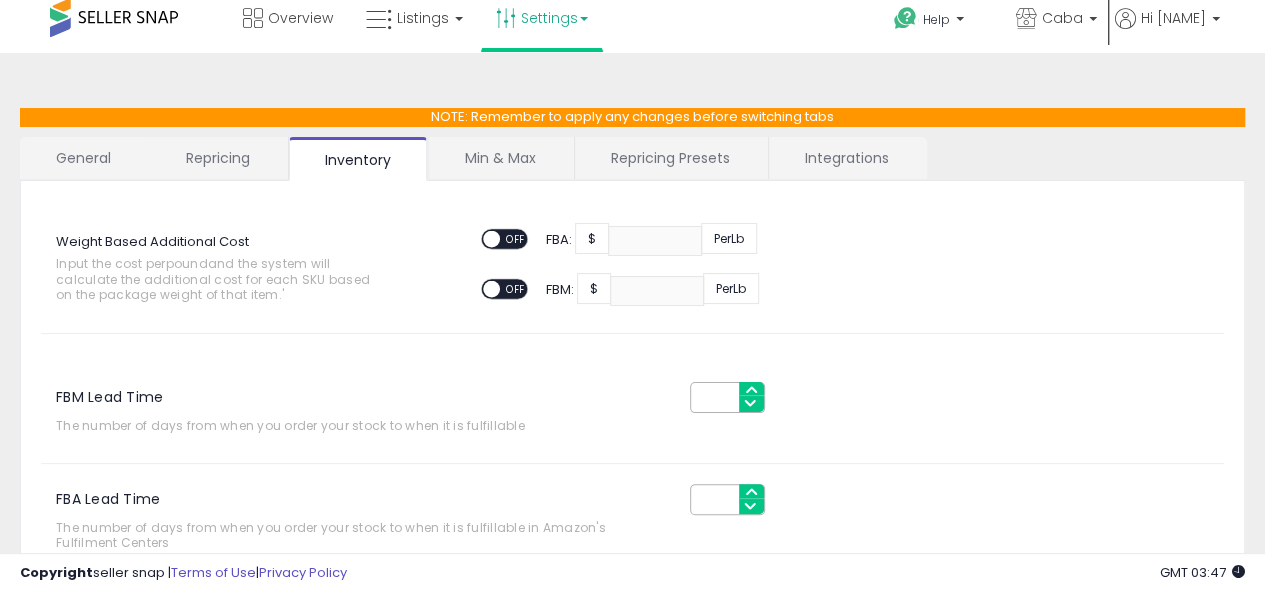 scroll, scrollTop: 0, scrollLeft: 0, axis: both 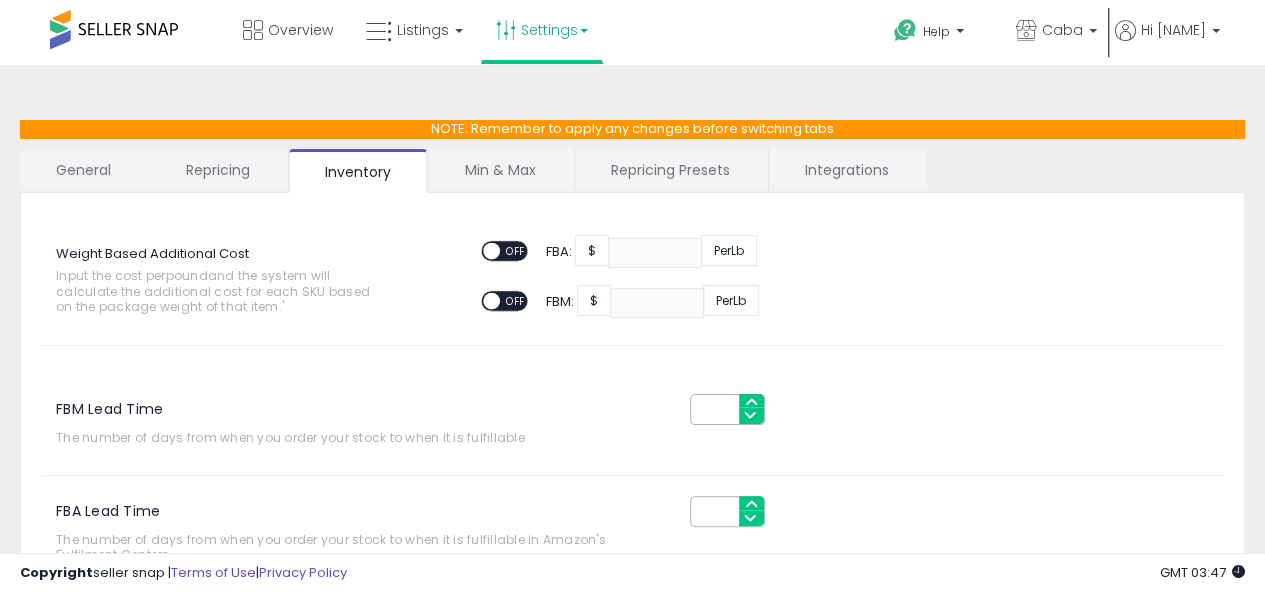 click on "Min & Max" at bounding box center [500, 170] 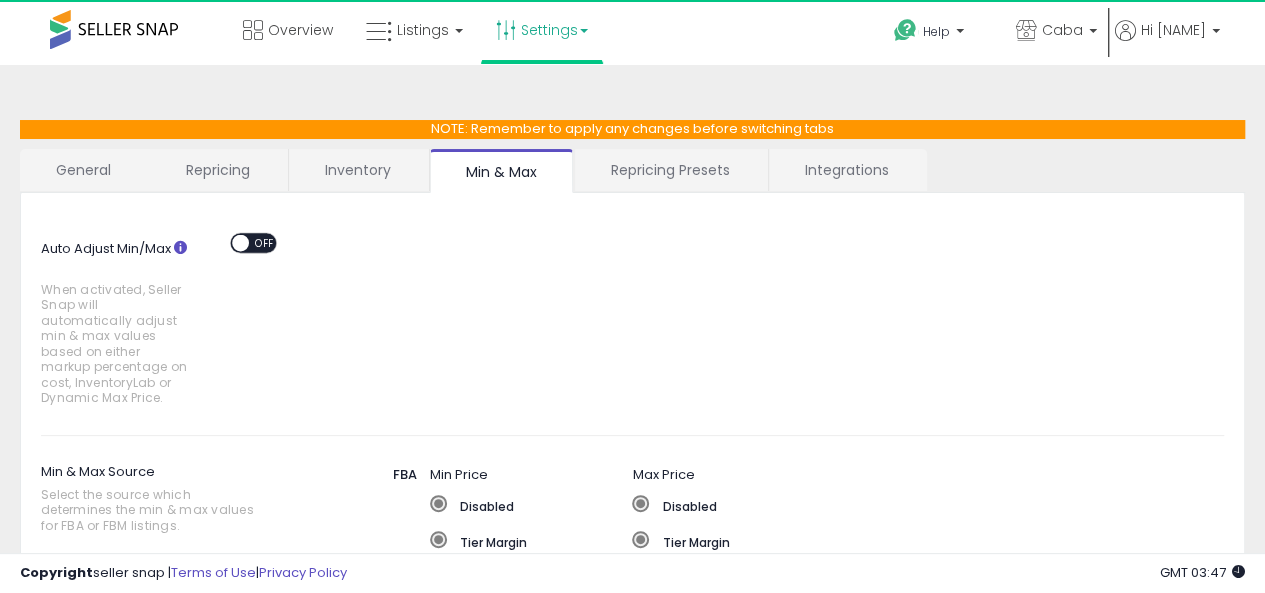 click on "Repricing Presets" at bounding box center [670, 170] 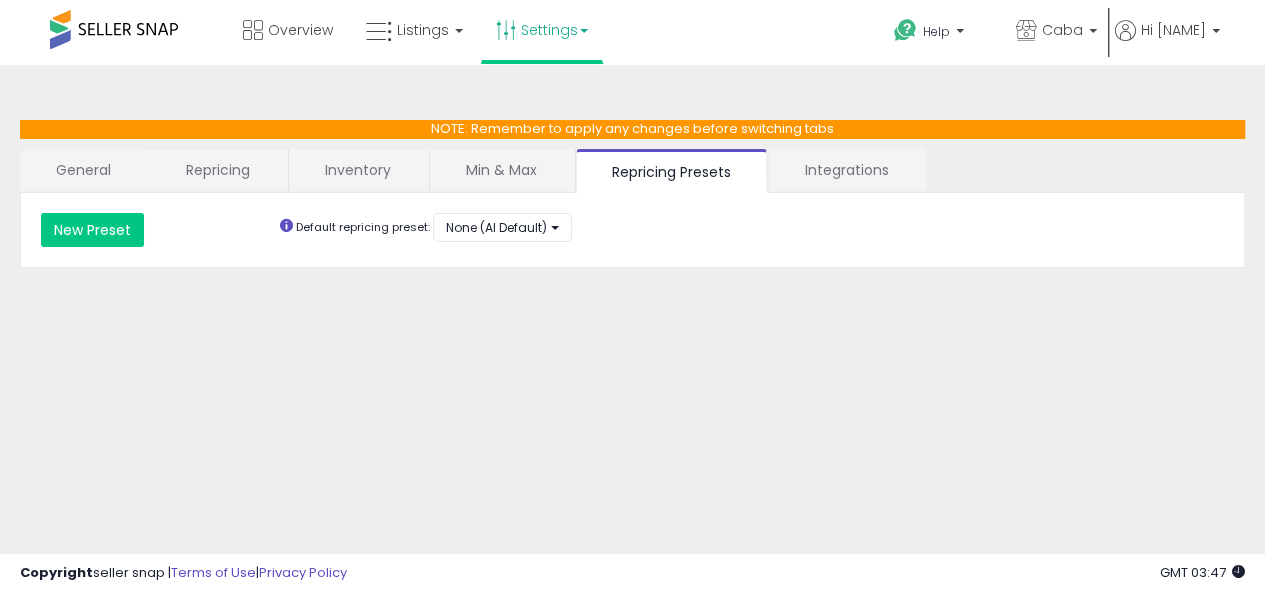 click on "Integrations" at bounding box center [847, 170] 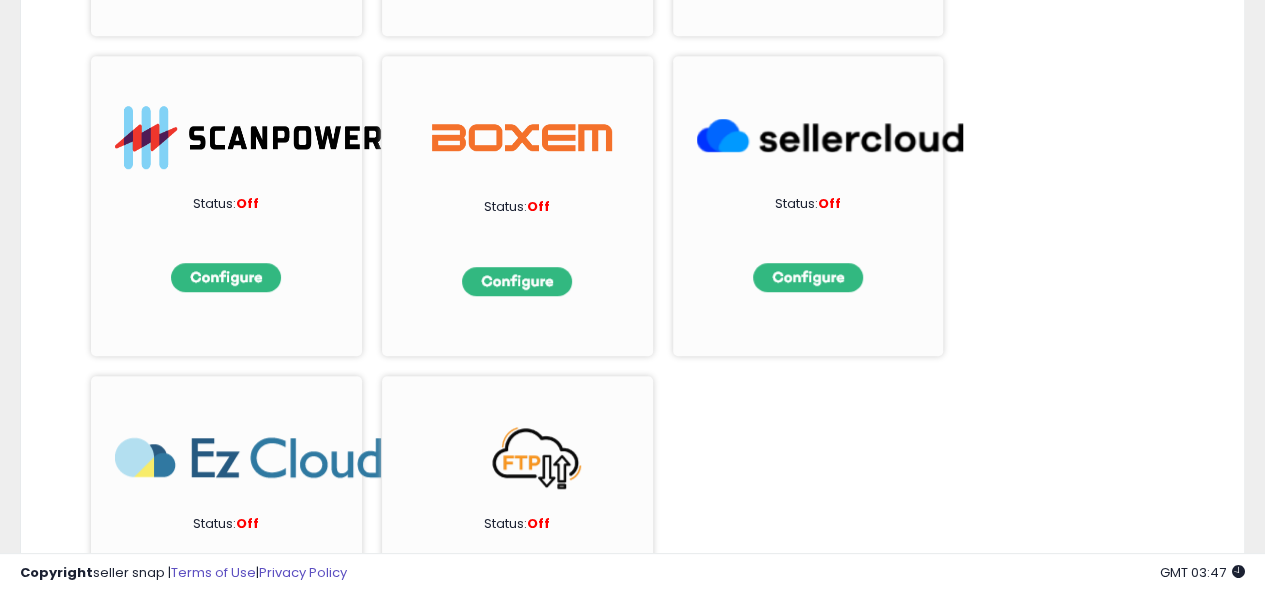 scroll, scrollTop: 600, scrollLeft: 0, axis: vertical 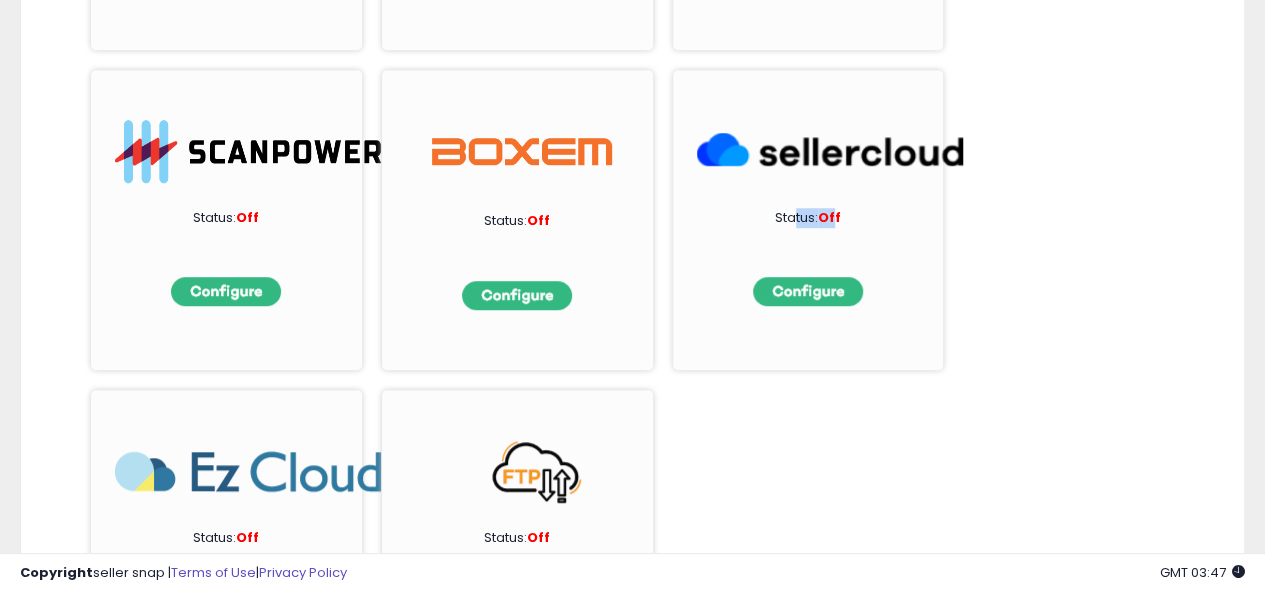 drag, startPoint x: 795, startPoint y: 209, endPoint x: 834, endPoint y: 214, distance: 39.319206 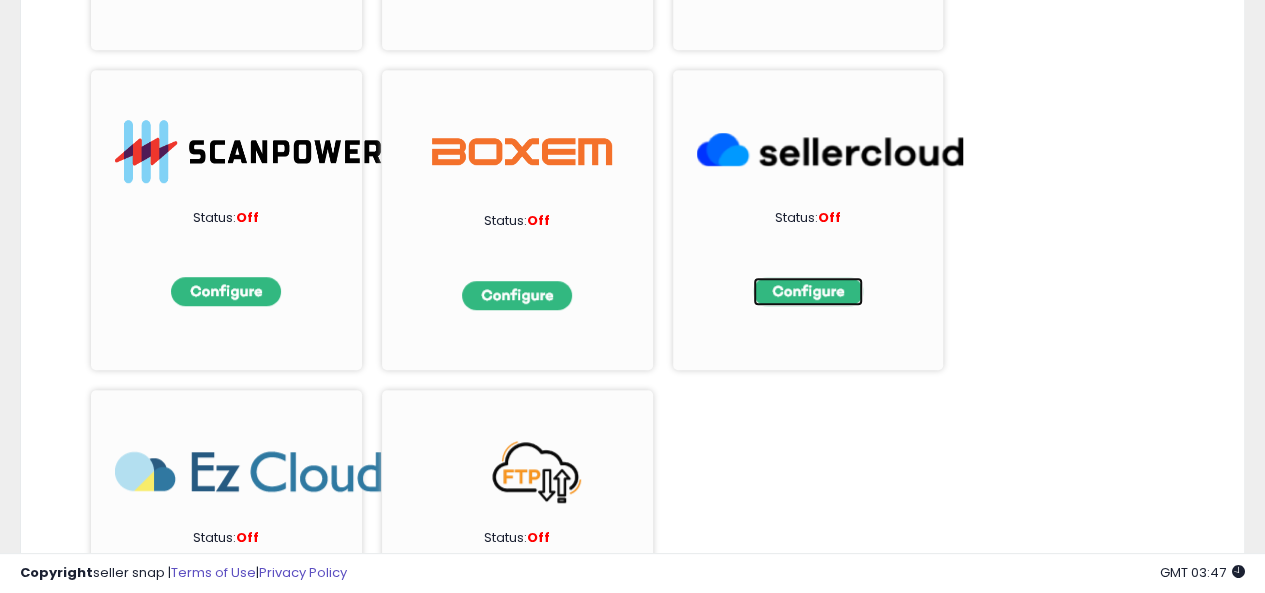 click at bounding box center [808, 291] 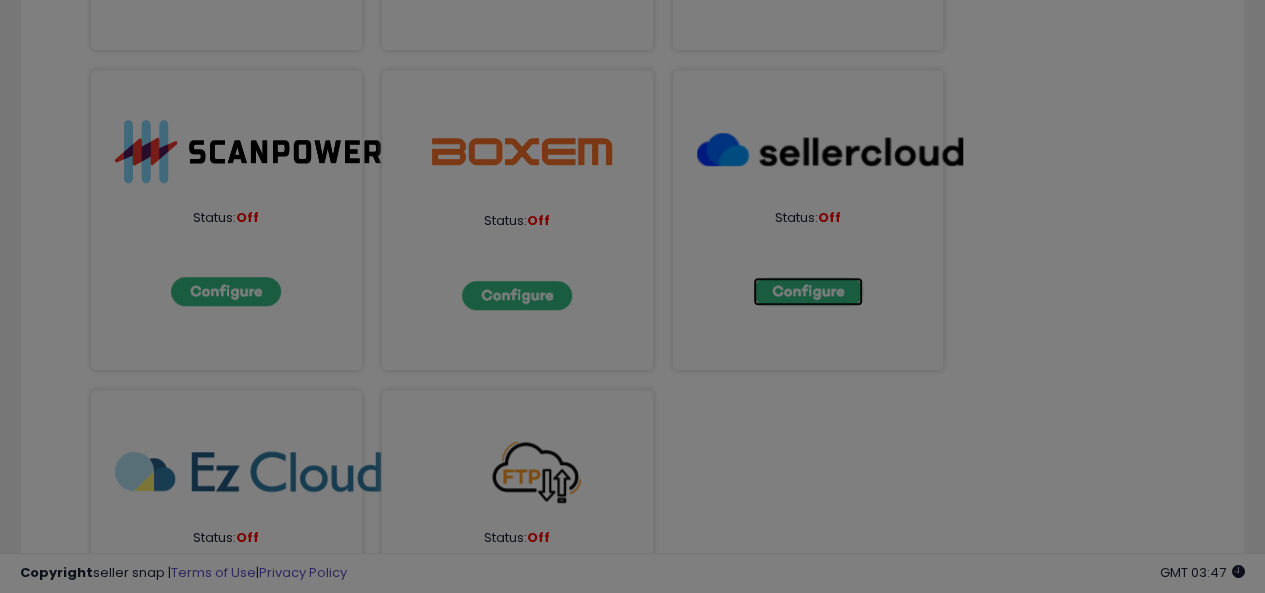scroll, scrollTop: 0, scrollLeft: 0, axis: both 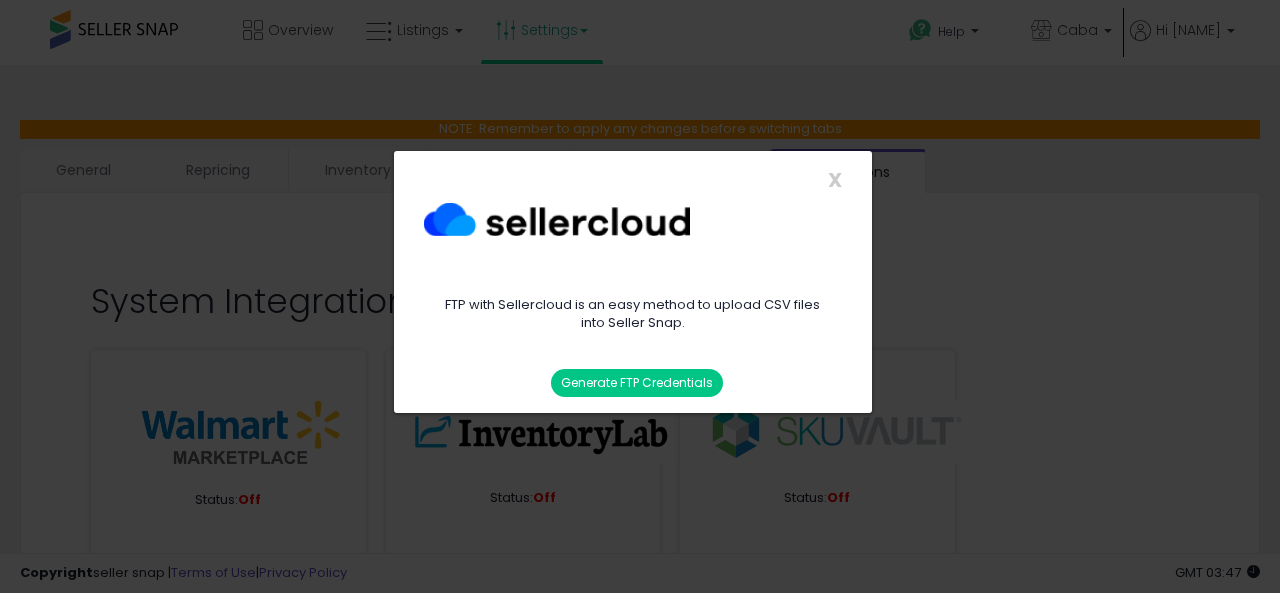 click on "Generate FTP Credentials" at bounding box center (637, 383) 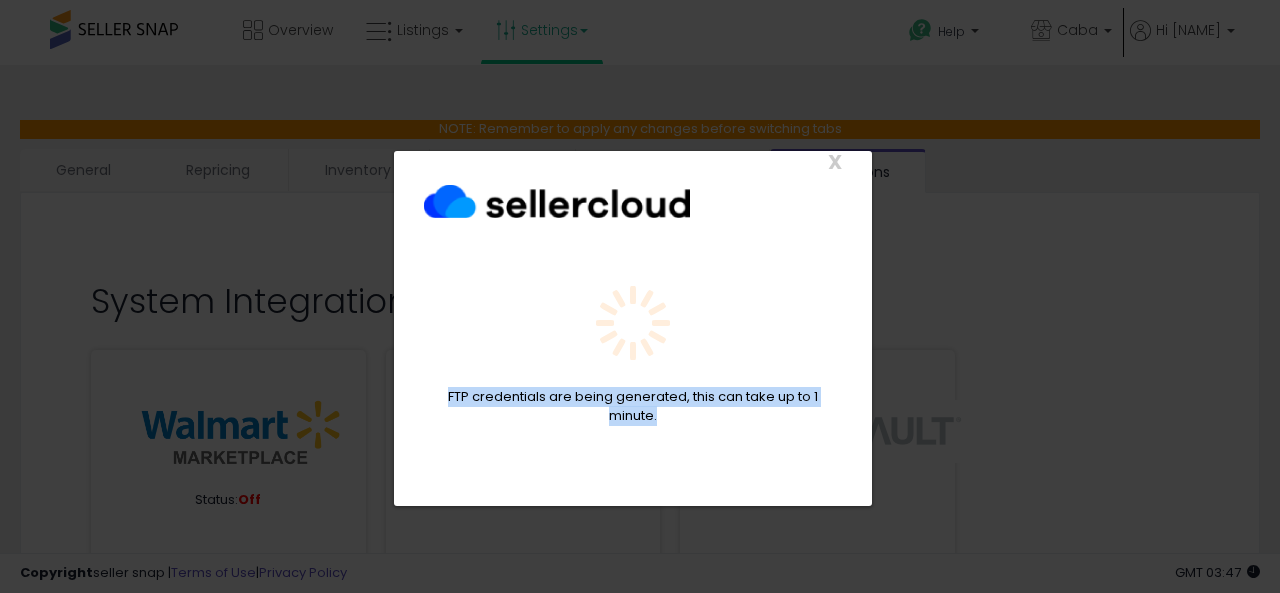 drag, startPoint x: 441, startPoint y: 397, endPoint x: 658, endPoint y: 419, distance: 218.11235 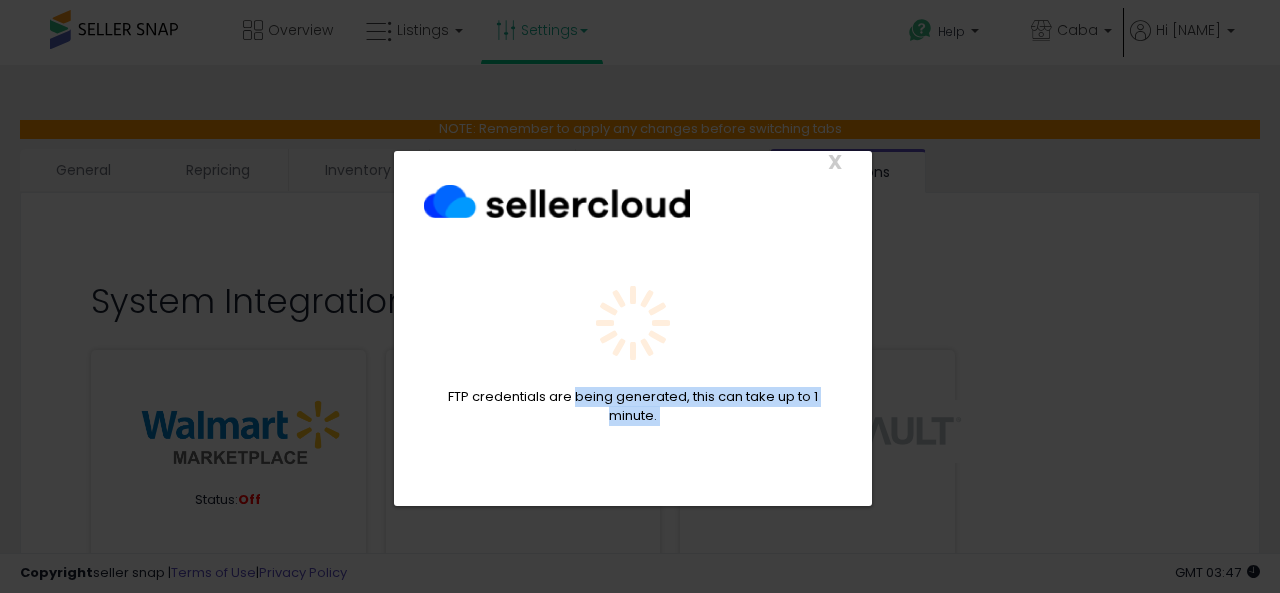 drag, startPoint x: 664, startPoint y: 429, endPoint x: 572, endPoint y: 393, distance: 98.79271 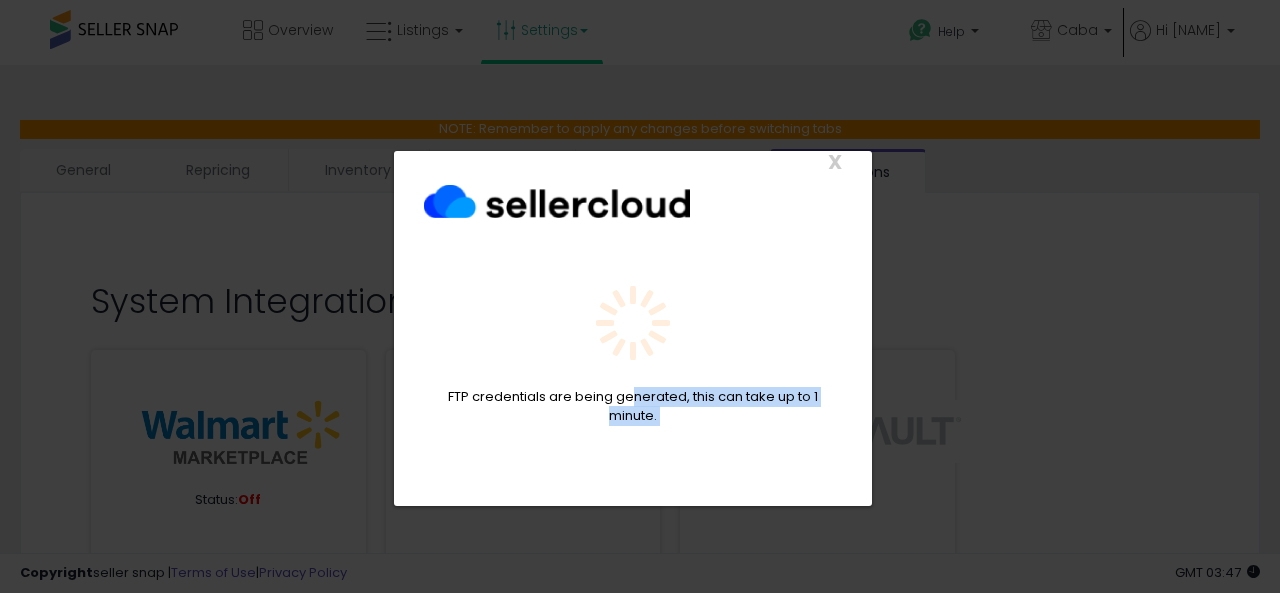 drag, startPoint x: 631, startPoint y: 396, endPoint x: 681, endPoint y: 427, distance: 58.830265 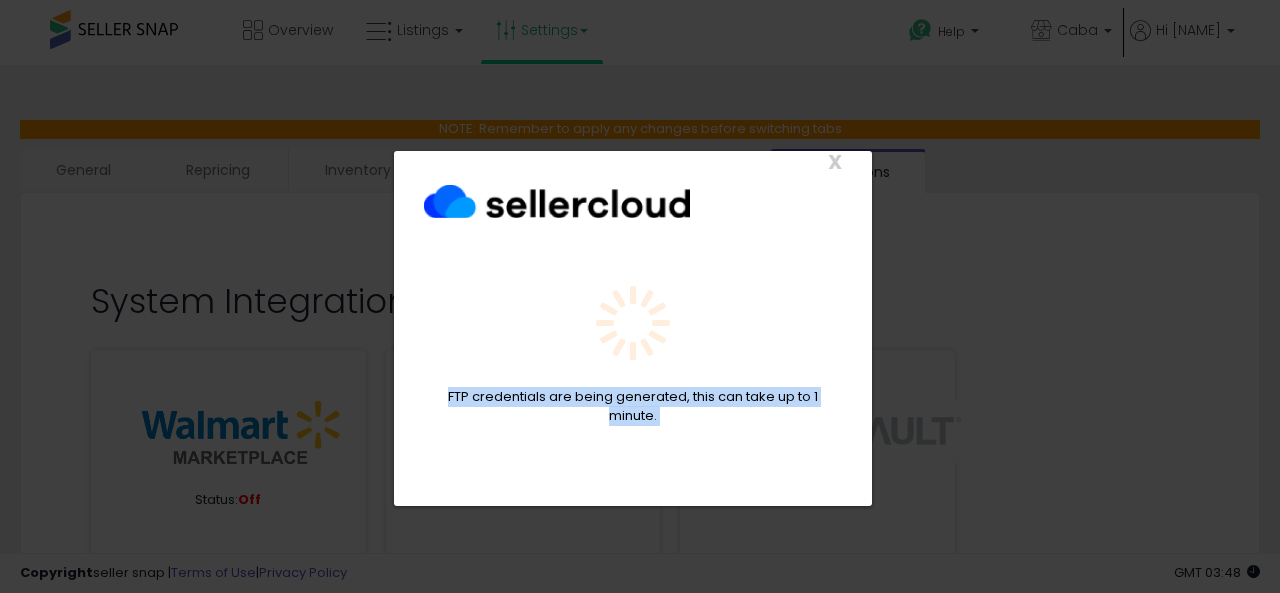 drag, startPoint x: 448, startPoint y: 396, endPoint x: 790, endPoint y: 432, distance: 343.88953 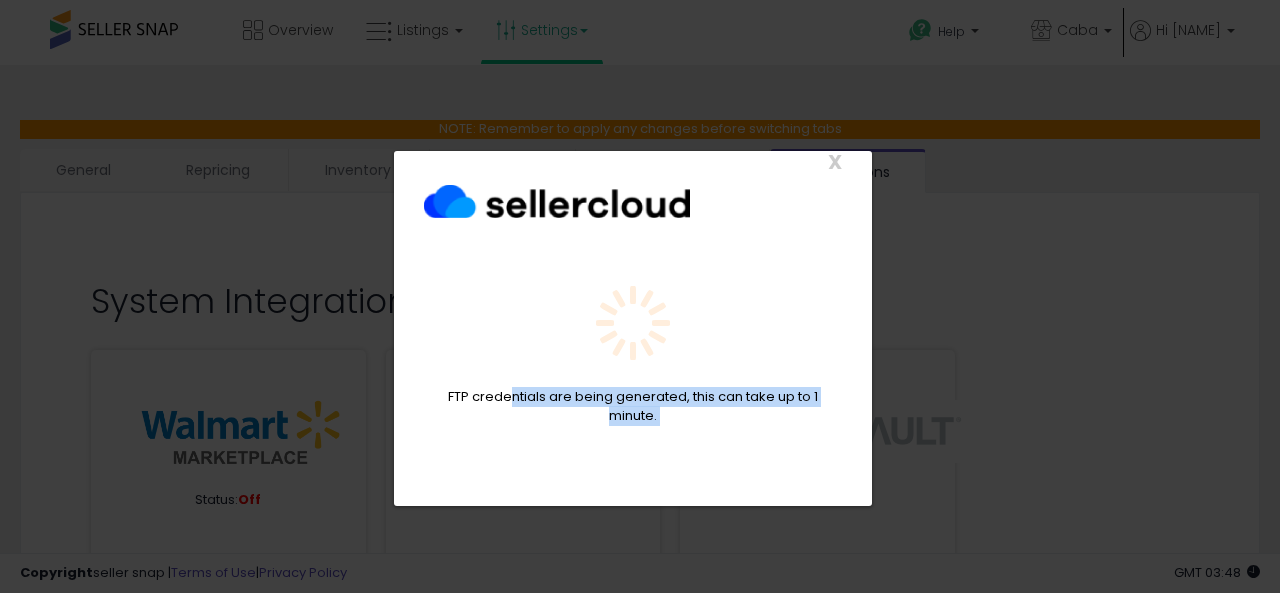 drag, startPoint x: 773, startPoint y: 422, endPoint x: 512, endPoint y: 399, distance: 262.01144 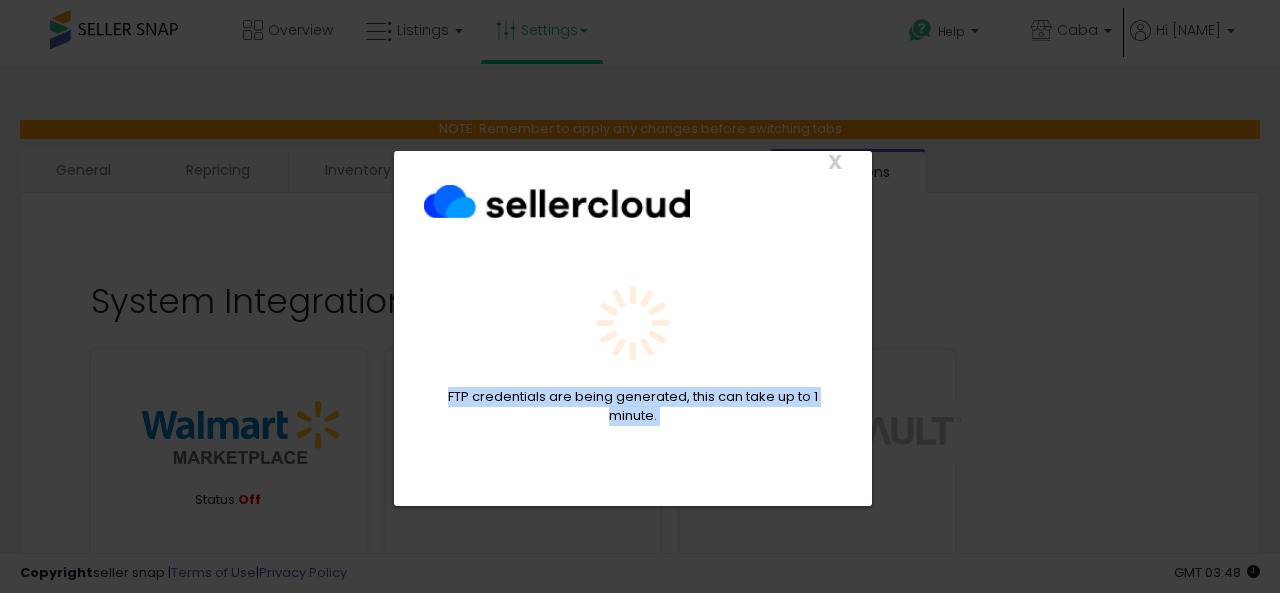 drag, startPoint x: 430, startPoint y: 398, endPoint x: 764, endPoint y: 426, distance: 335.1716 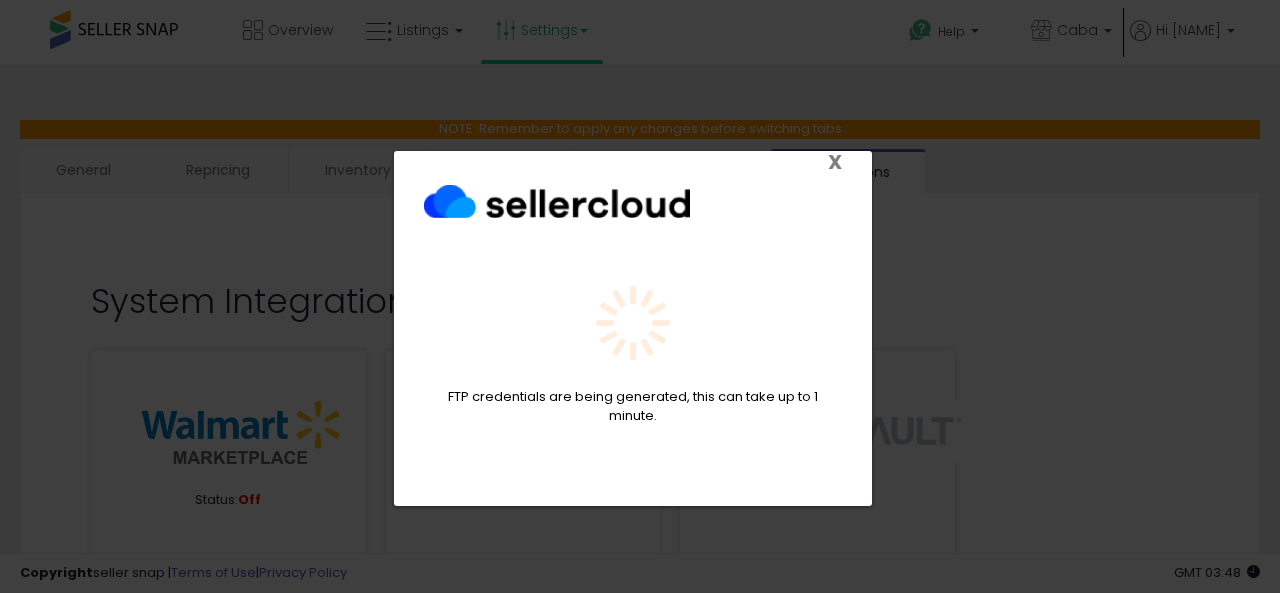 click on "X" at bounding box center (835, 162) 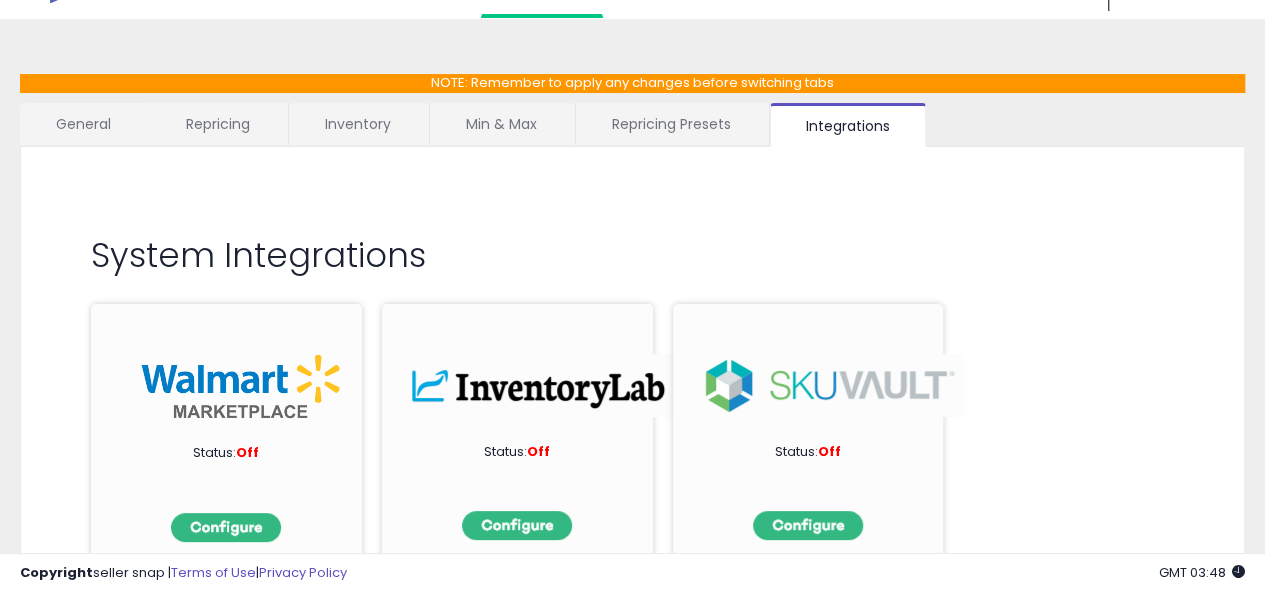 scroll, scrollTop: 0, scrollLeft: 0, axis: both 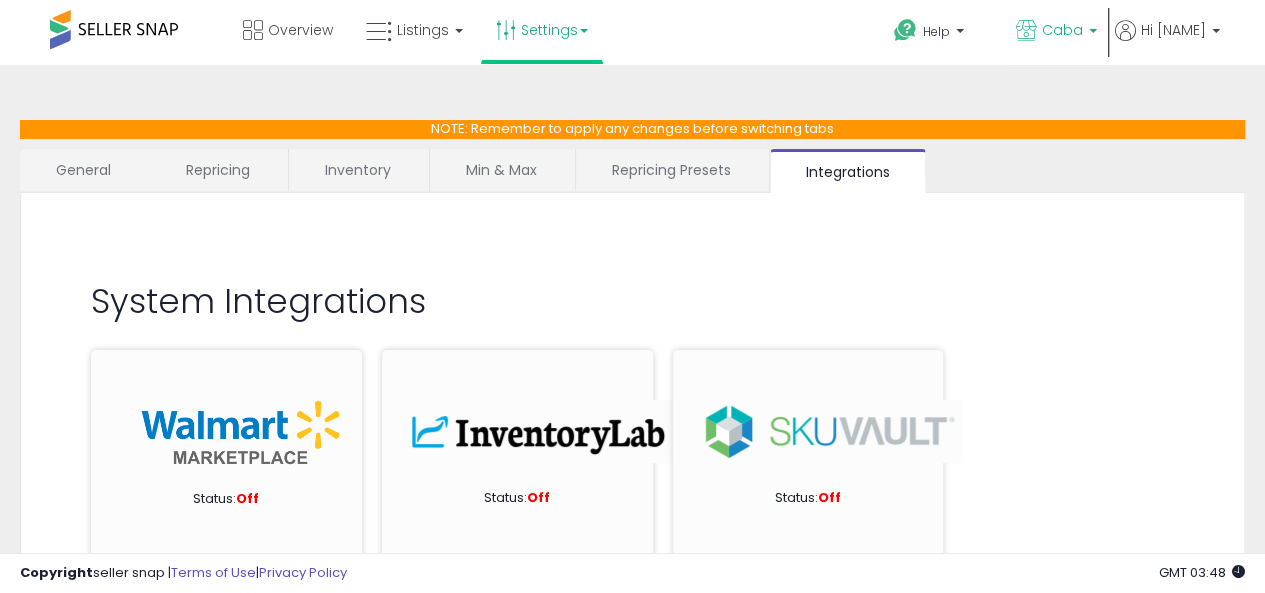 click on "Caba" at bounding box center [1062, 30] 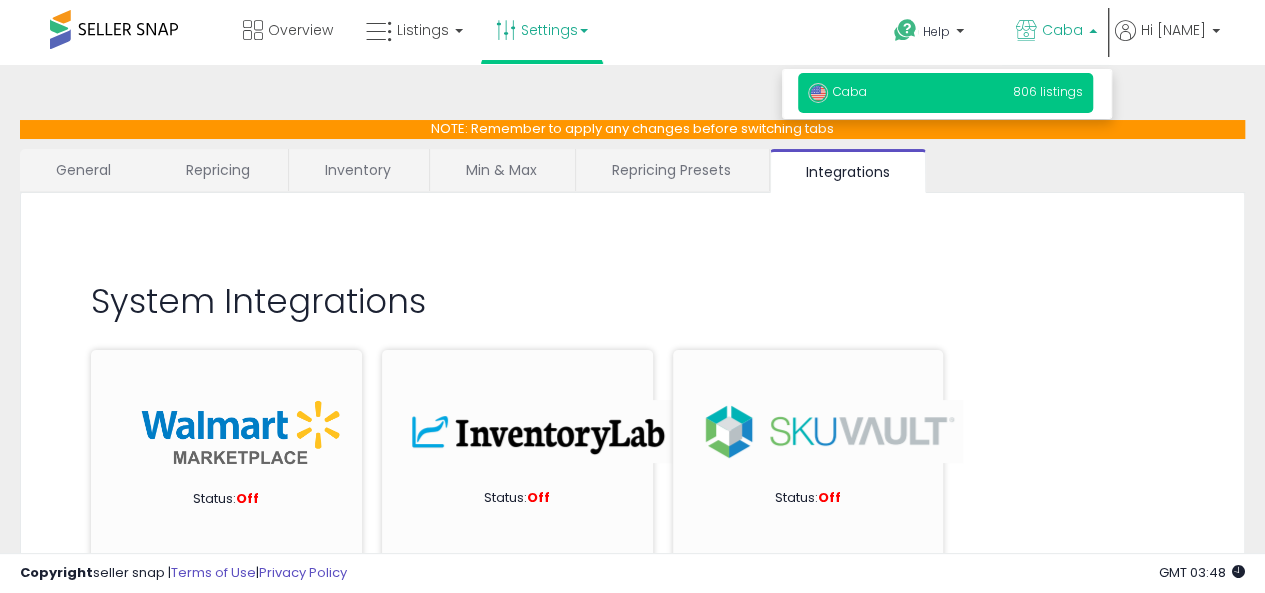 click on "Caba" at bounding box center [1062, 30] 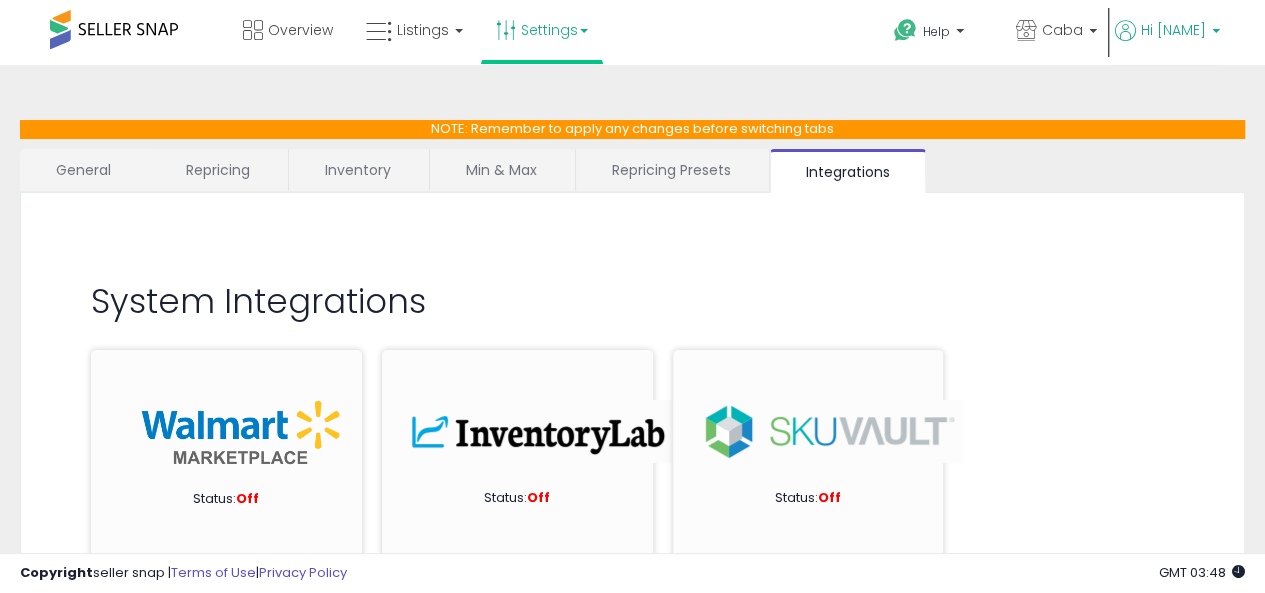 click on "Hi [NAME]" at bounding box center [1173, 30] 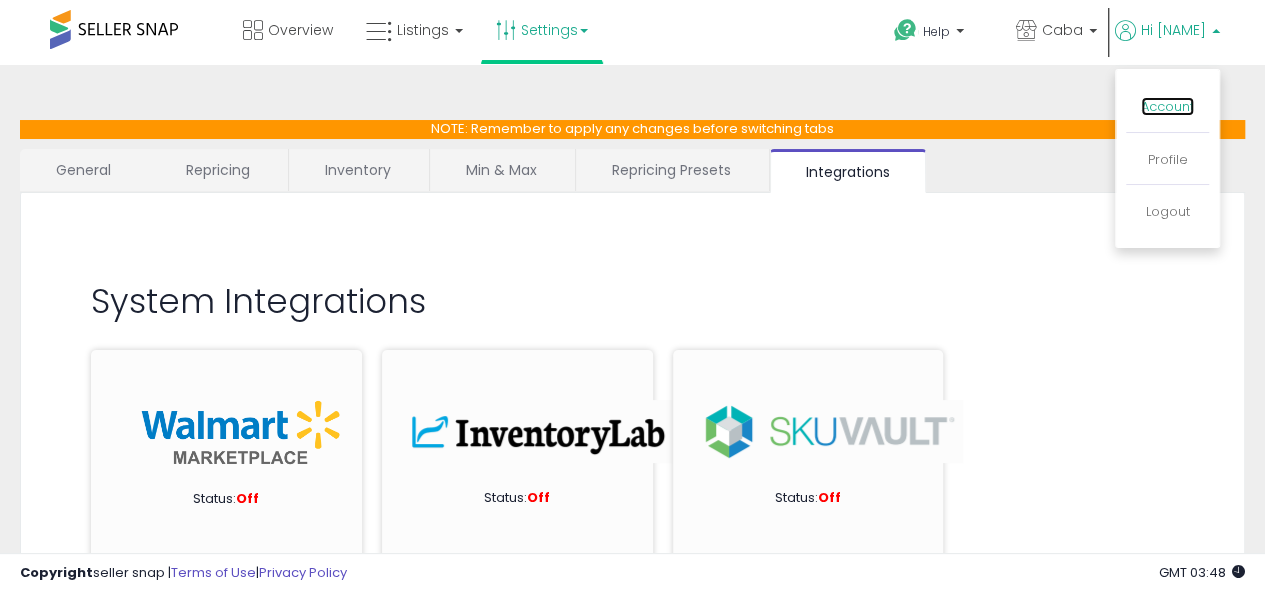 click on "Account" at bounding box center [1167, 106] 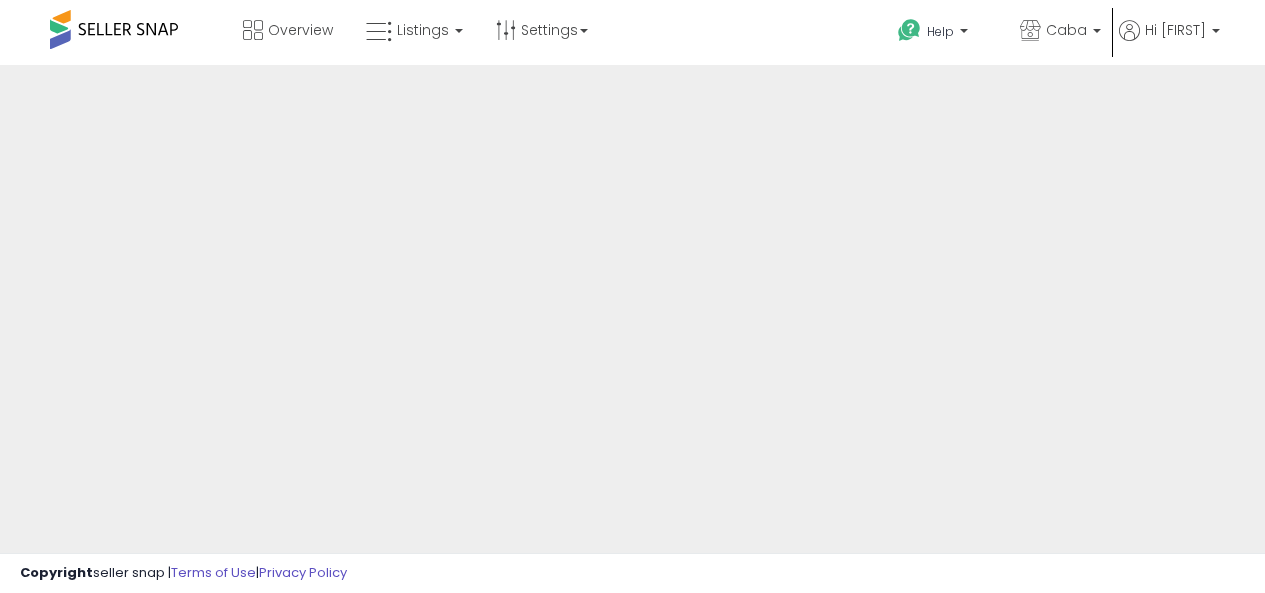 scroll, scrollTop: 0, scrollLeft: 0, axis: both 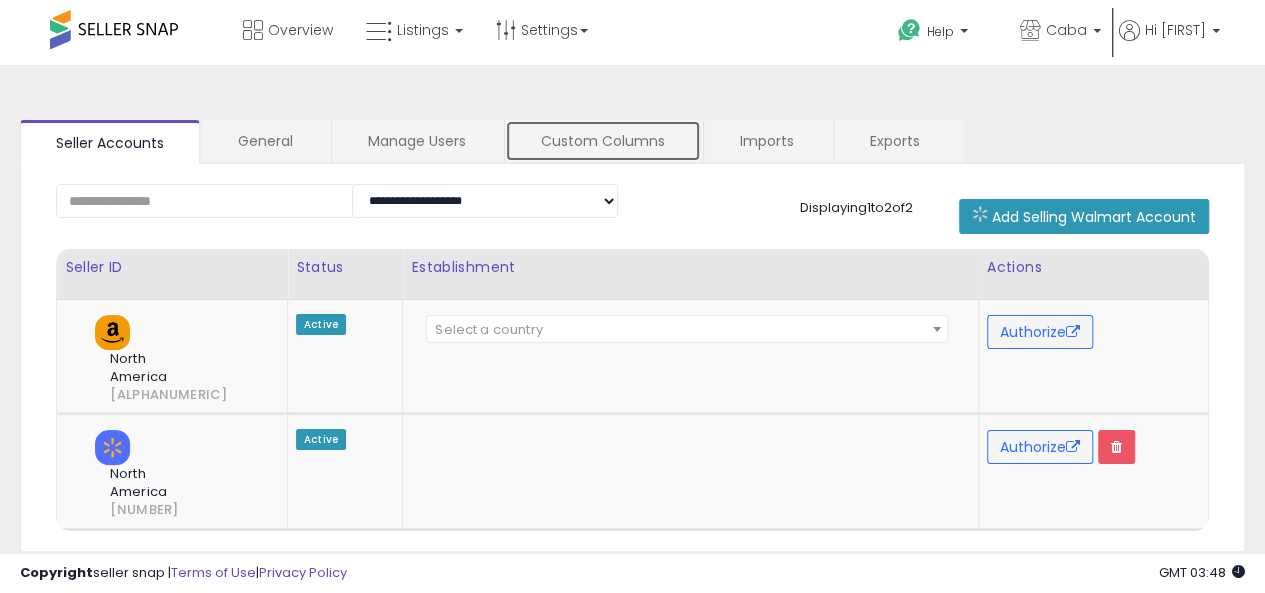 click on "Custom Columns" at bounding box center [603, 141] 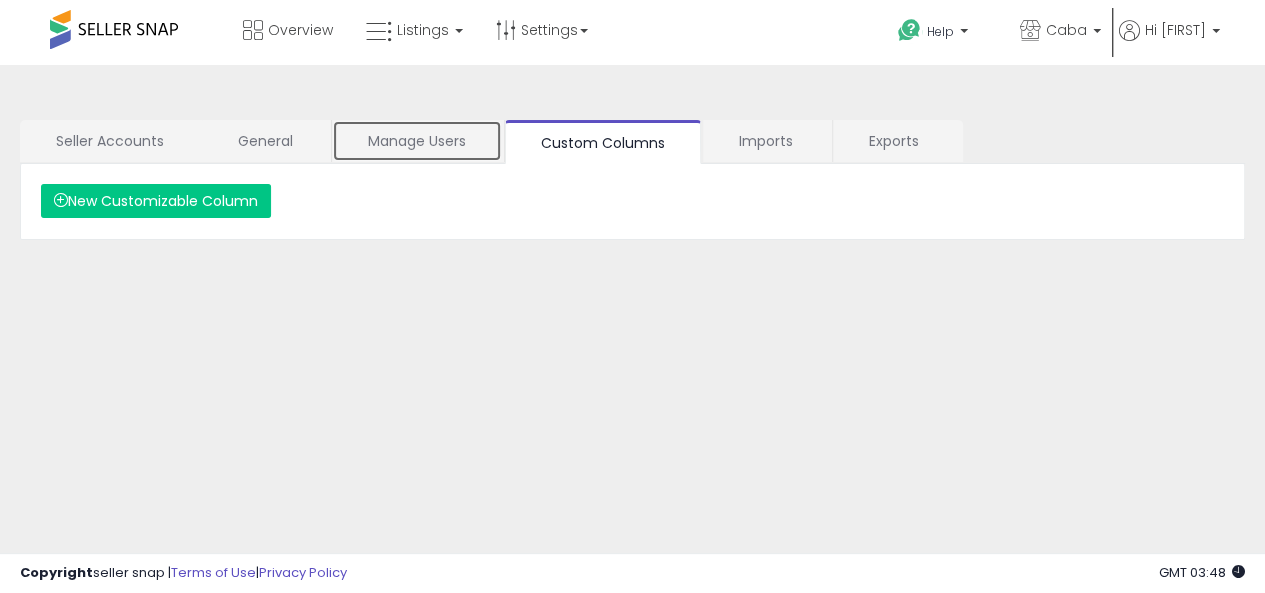 click on "Manage Users" at bounding box center (417, 141) 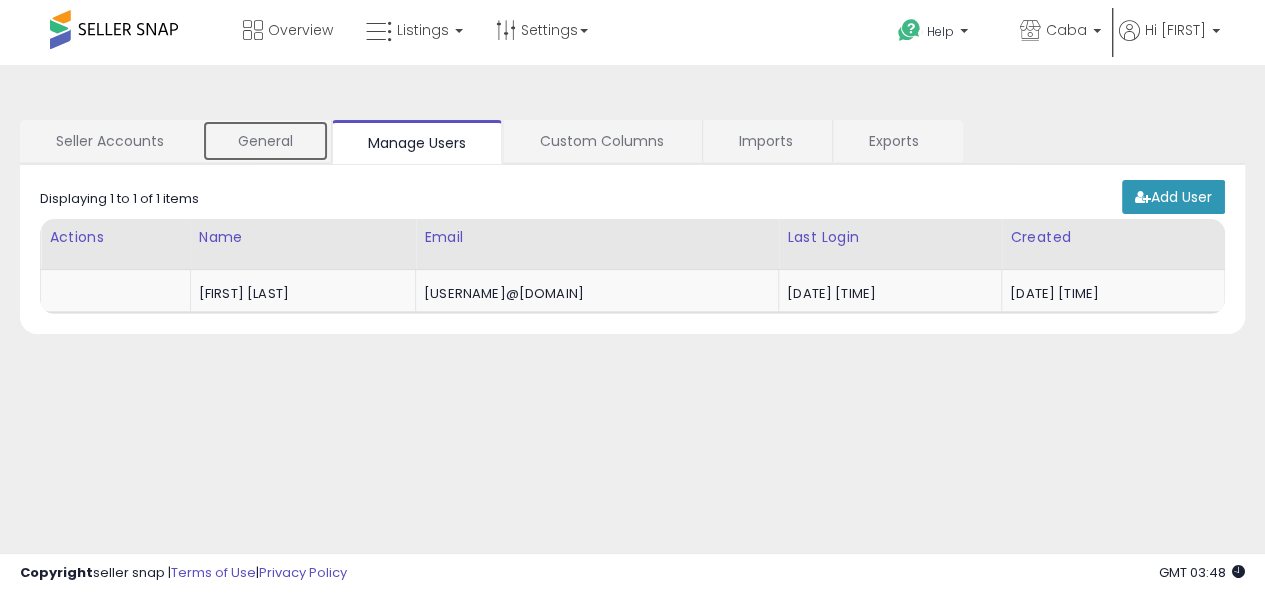 click on "General" at bounding box center [265, 141] 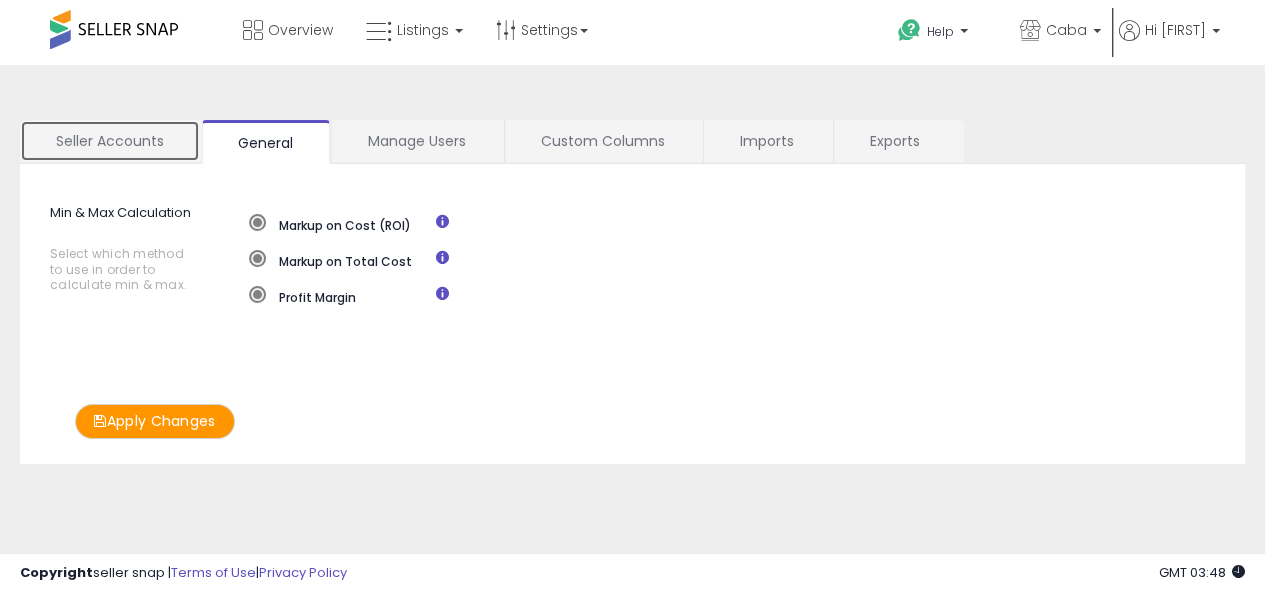click on "Seller Accounts" at bounding box center (110, 141) 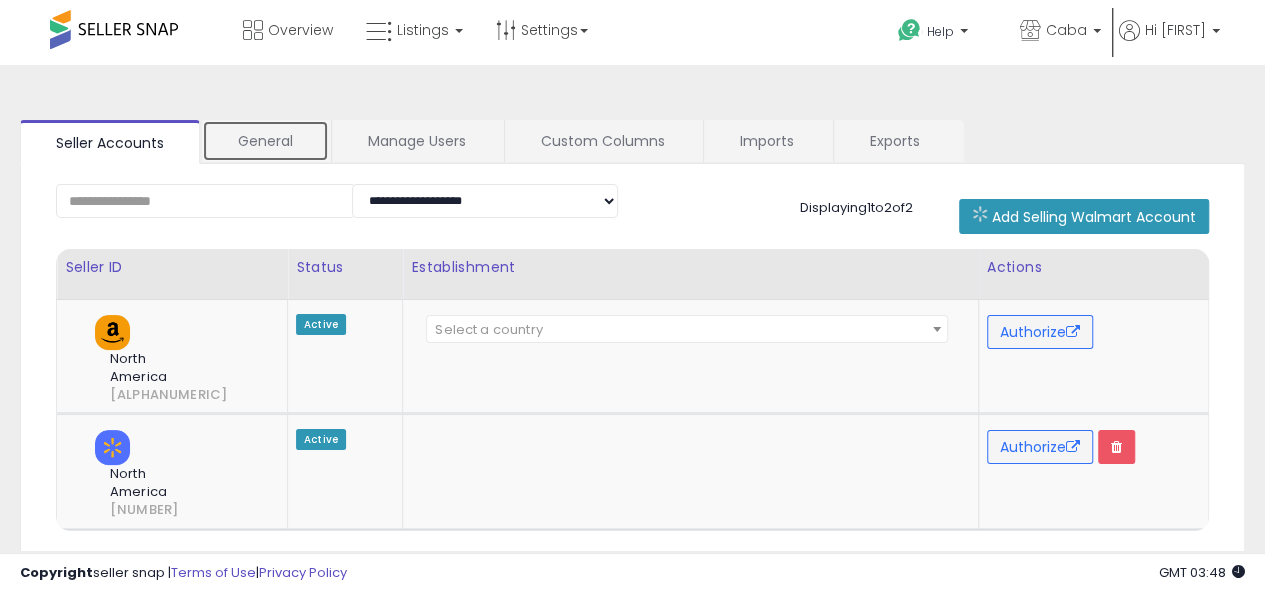 click on "General" at bounding box center [265, 141] 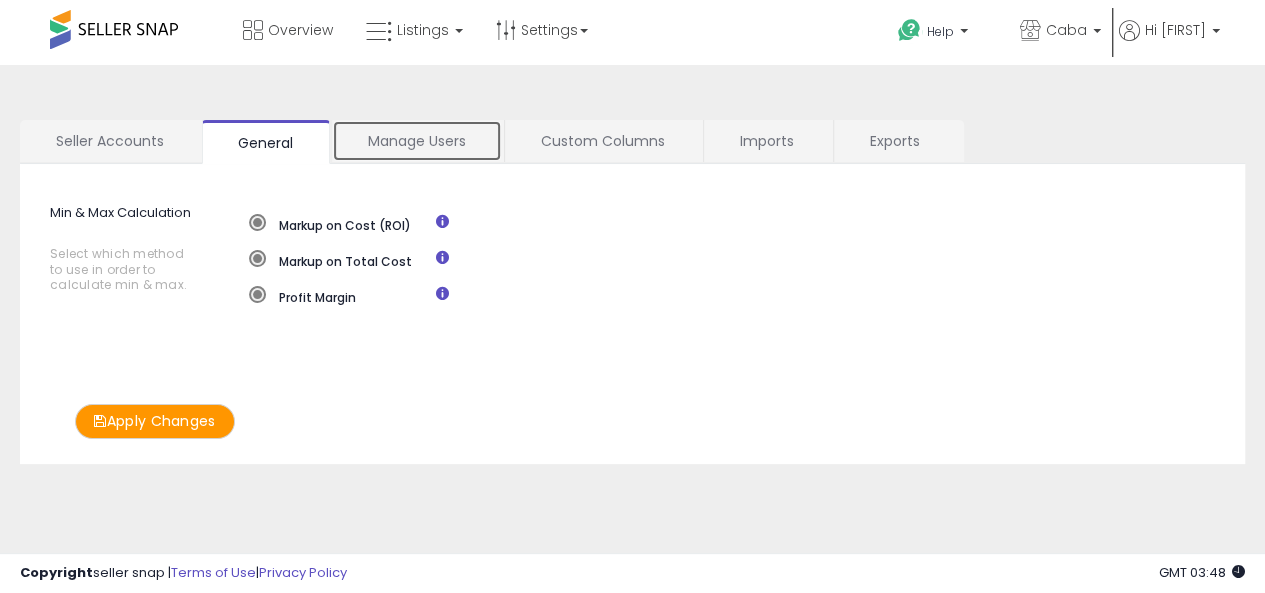 click on "Manage Users" at bounding box center [417, 141] 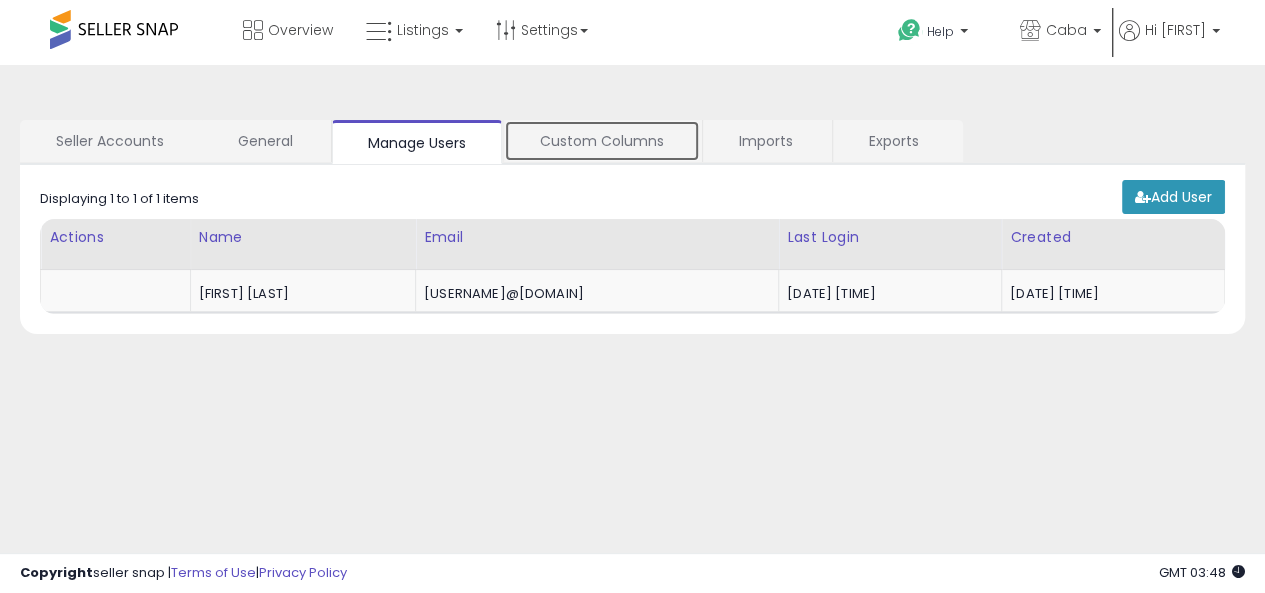 click on "Custom Columns" at bounding box center [602, 141] 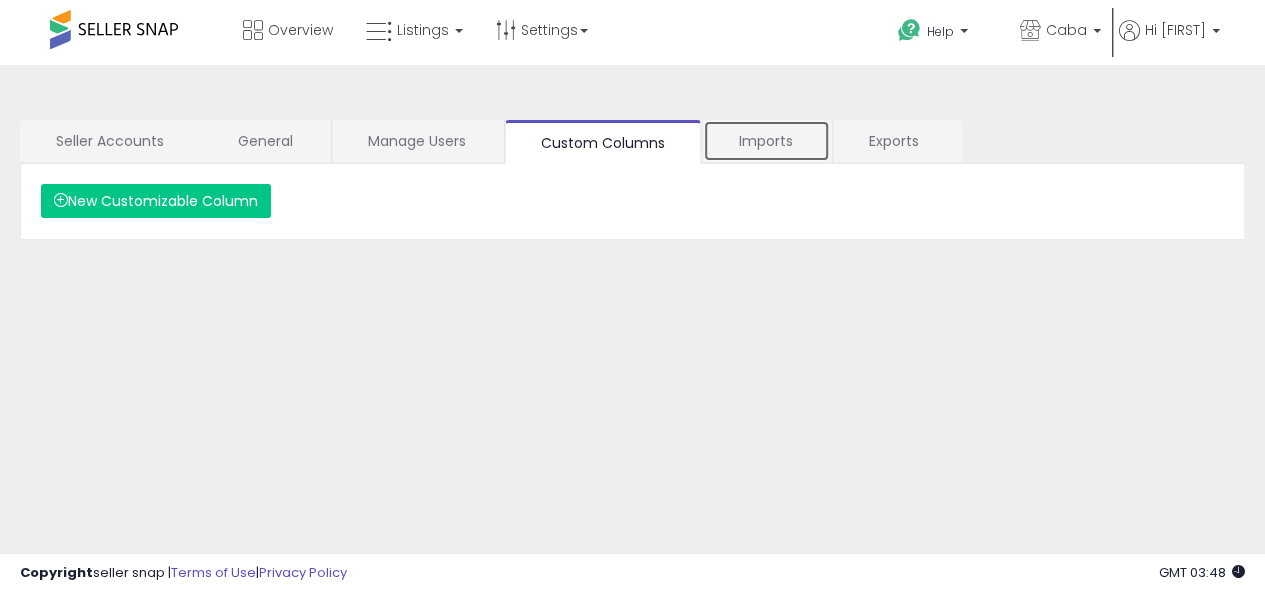 click on "Imports" at bounding box center (766, 141) 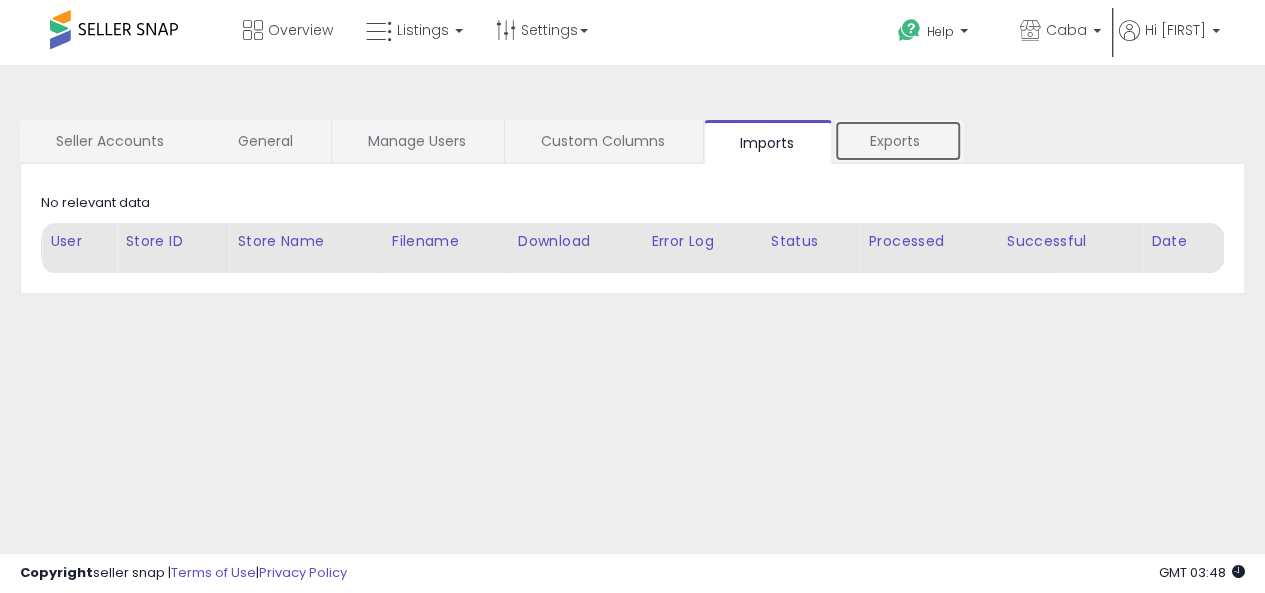 click on "Exports" at bounding box center (898, 141) 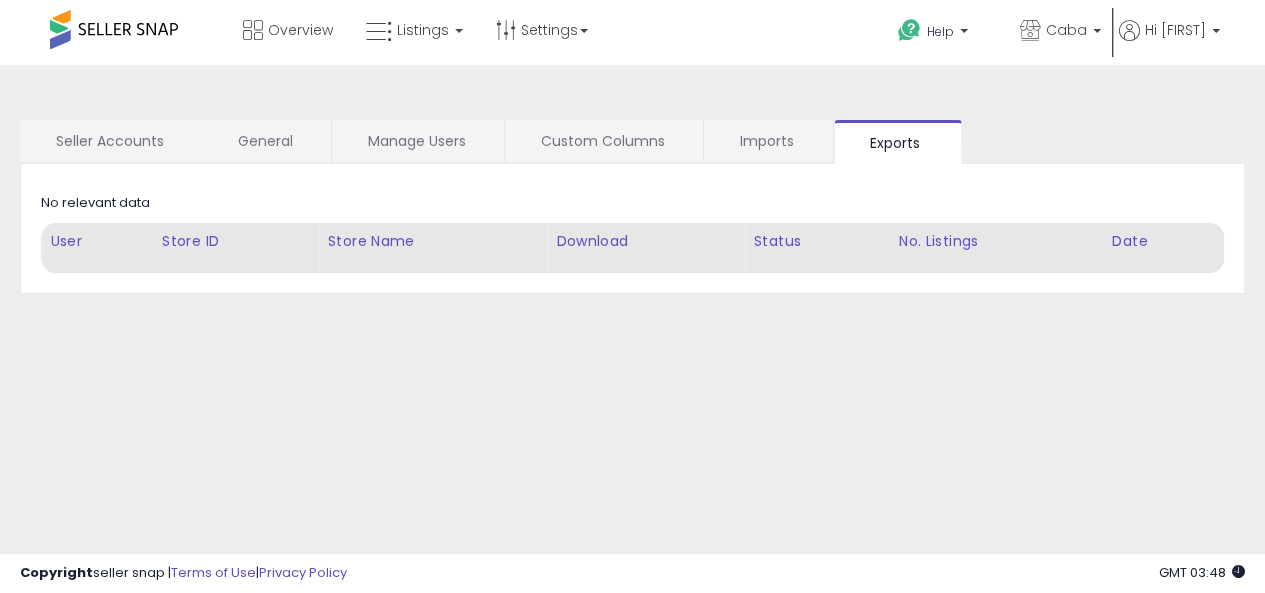click at bounding box center [114, 29] 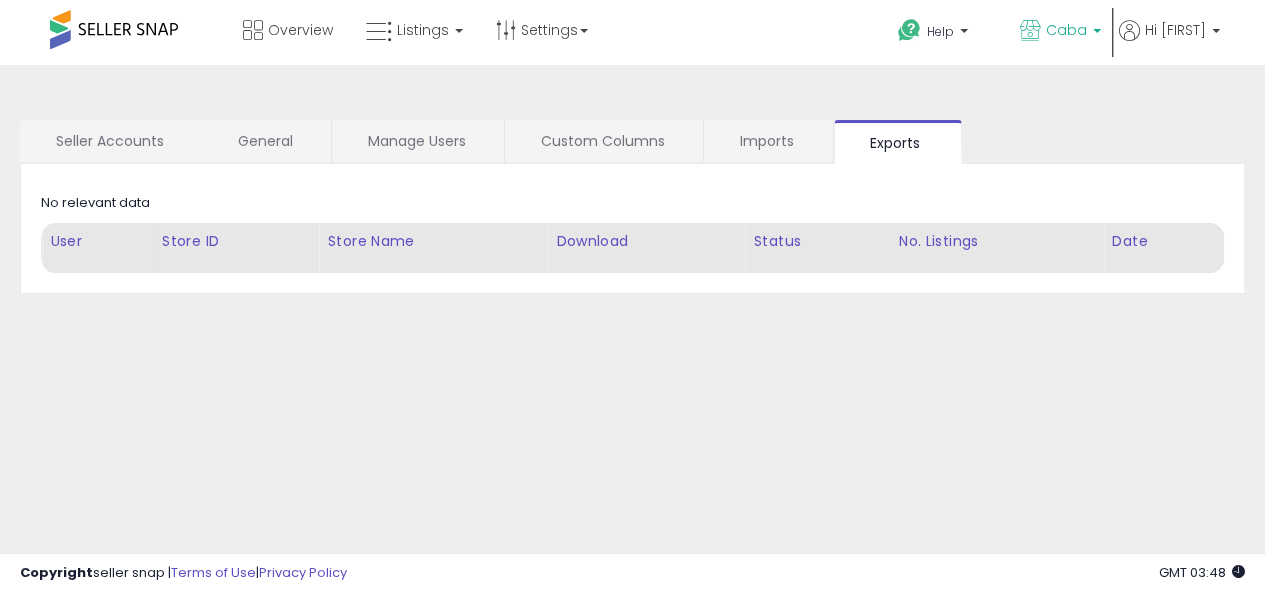 click on "Caba" at bounding box center (1066, 30) 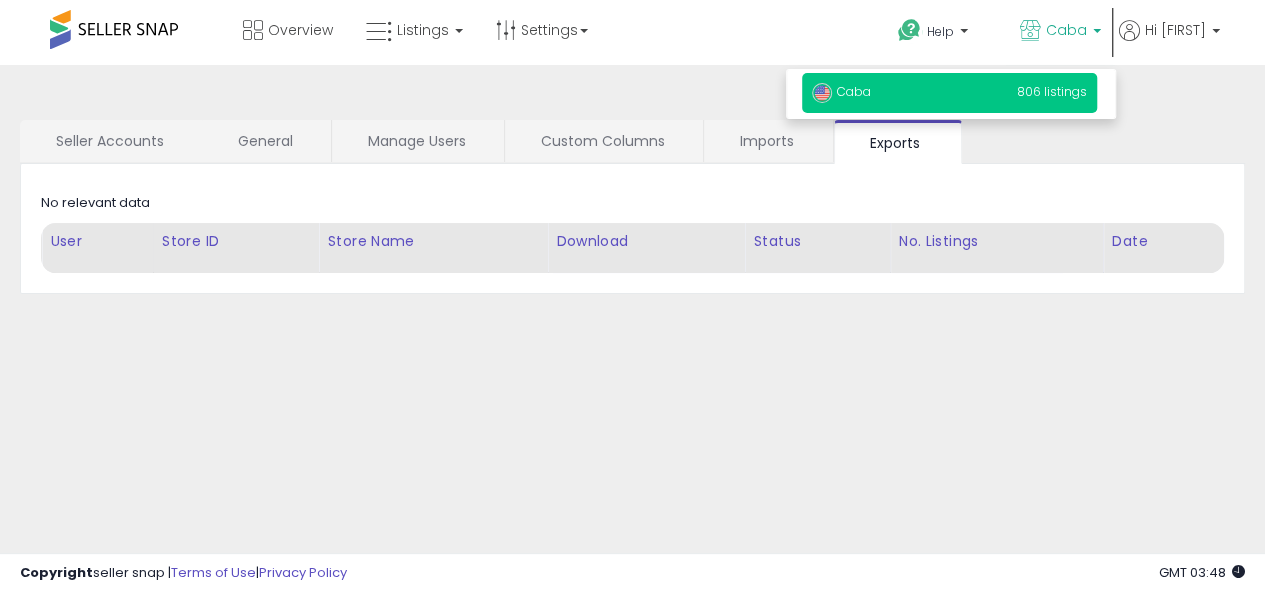 click on "806
listings" at bounding box center (1052, 91) 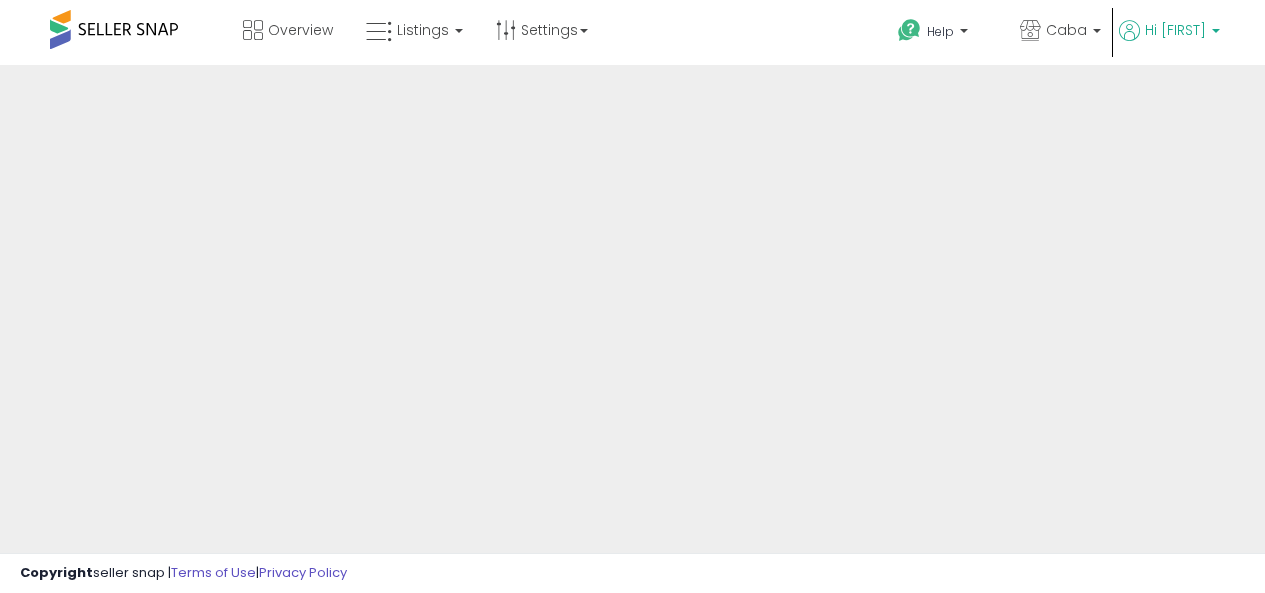 scroll, scrollTop: 0, scrollLeft: 0, axis: both 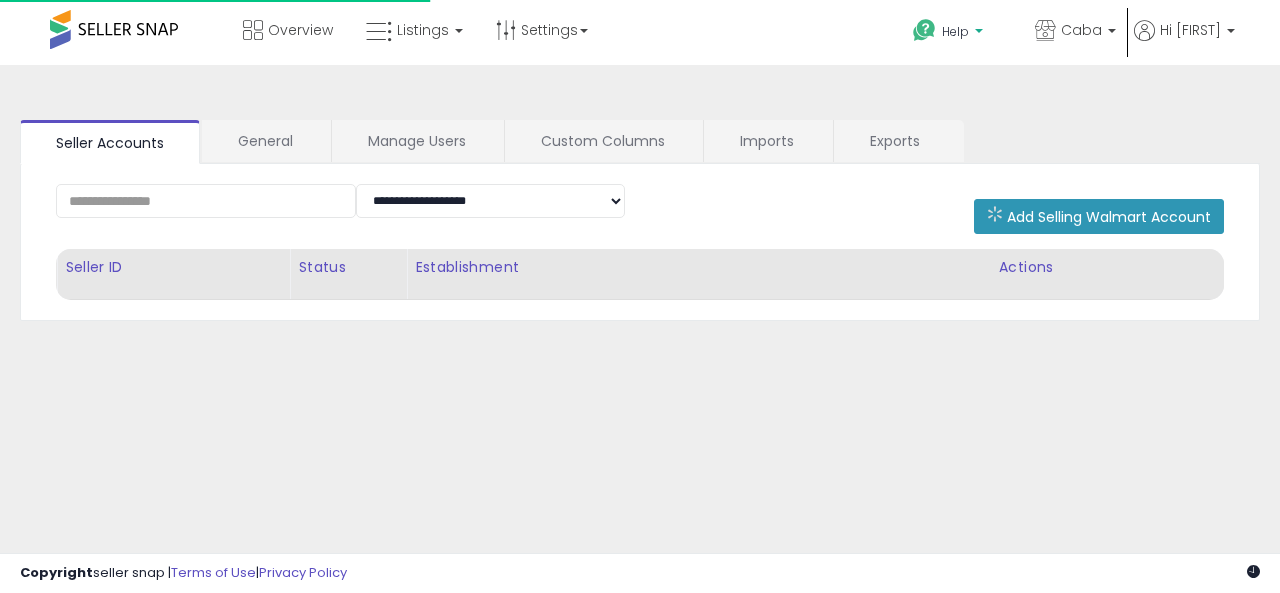 click at bounding box center [924, 30] 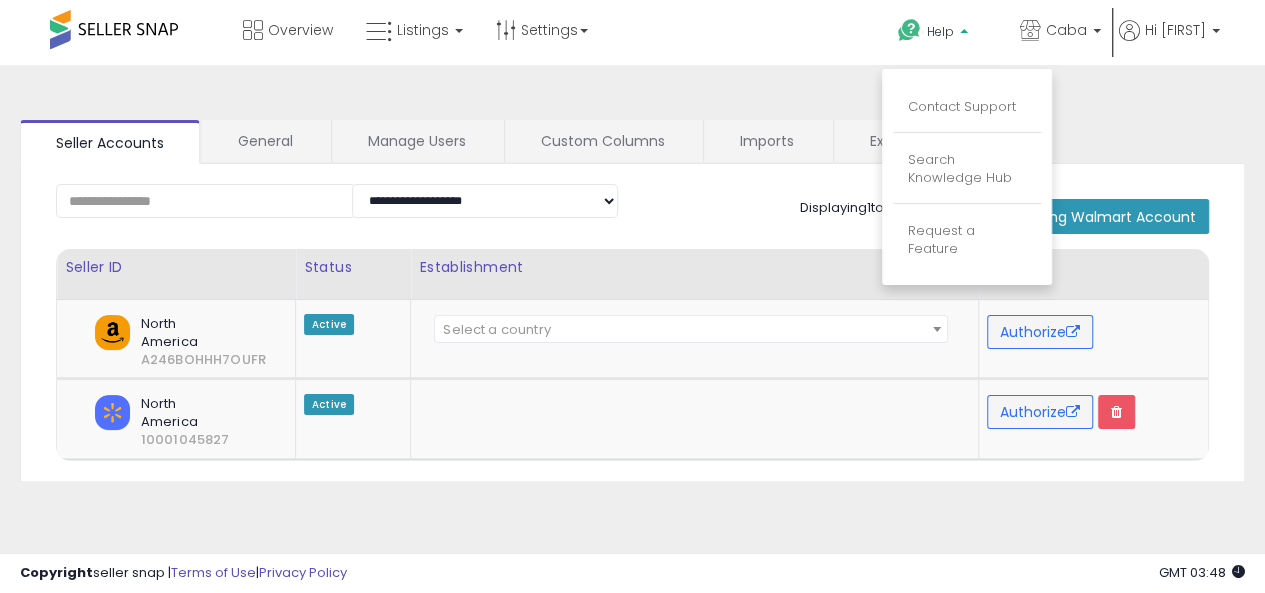 click on "**********" at bounding box center (632, 515) 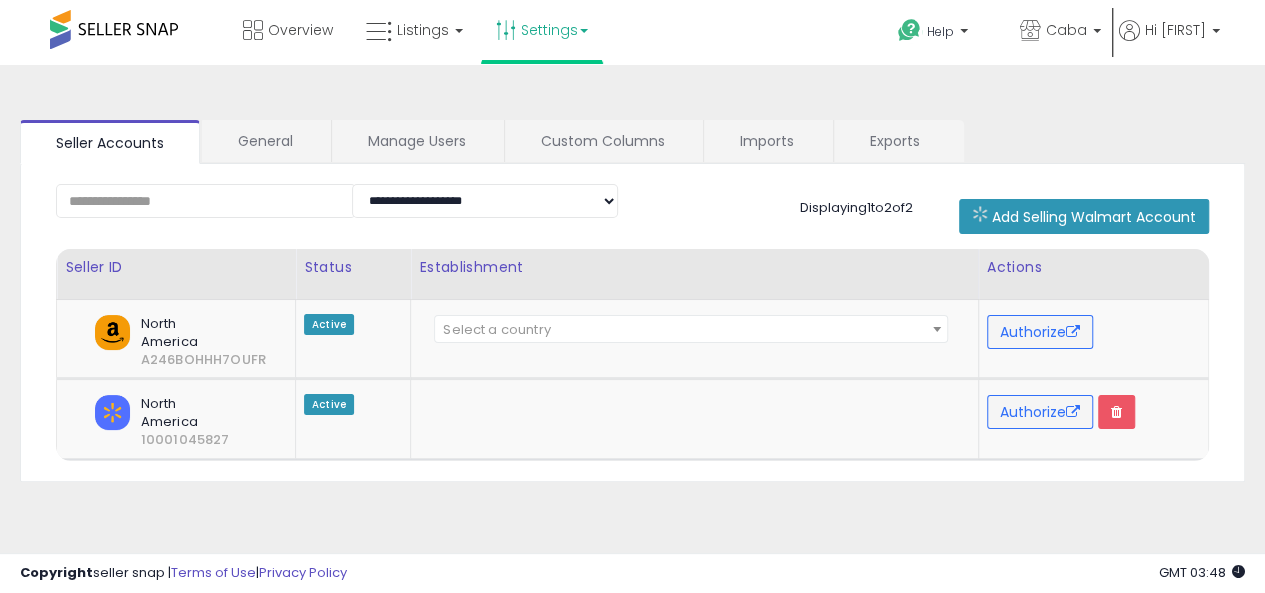 click on "Settings" at bounding box center [542, 30] 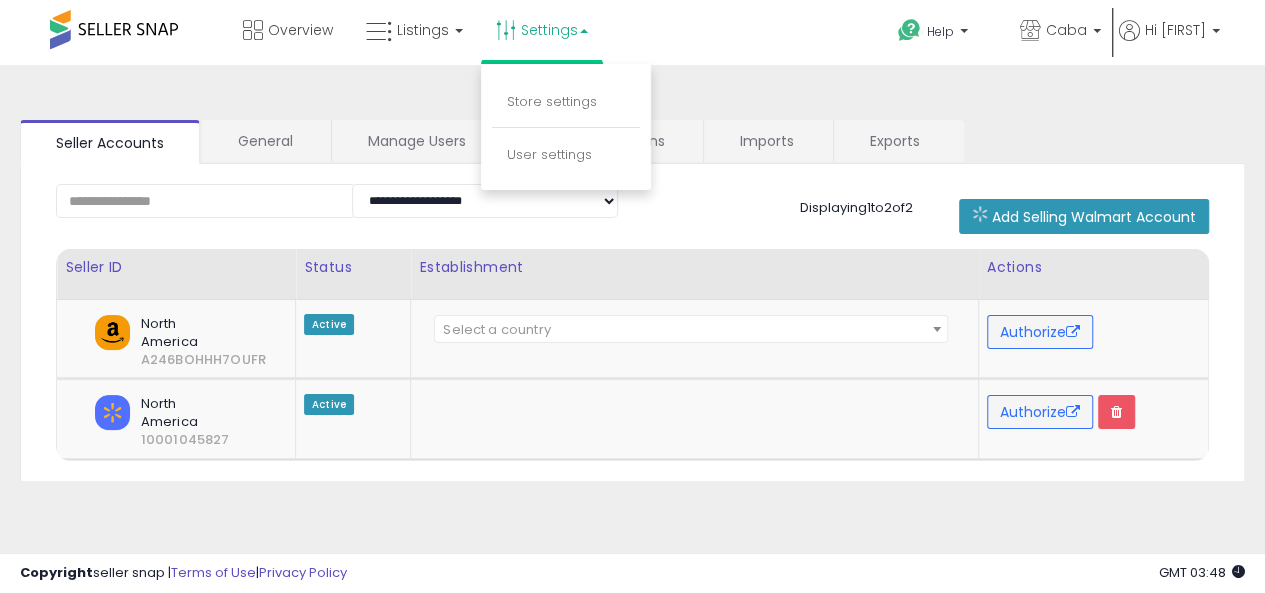 click on "User
settings" at bounding box center (566, 155) 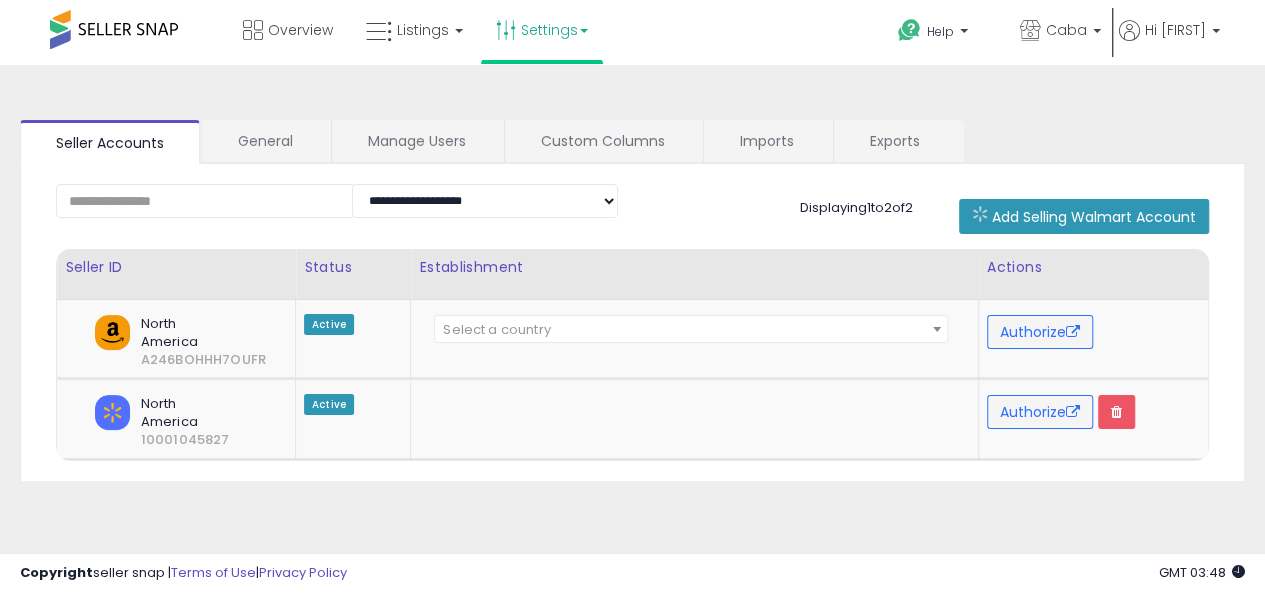click on "Settings" at bounding box center [542, 30] 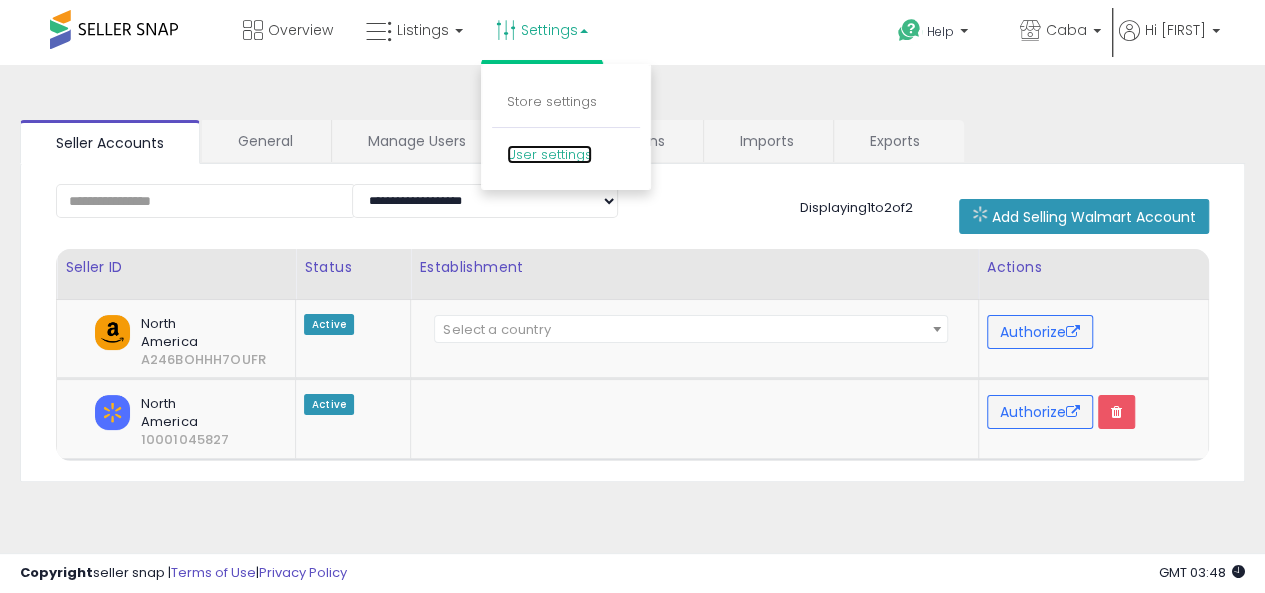 click on "User
settings" at bounding box center (549, 154) 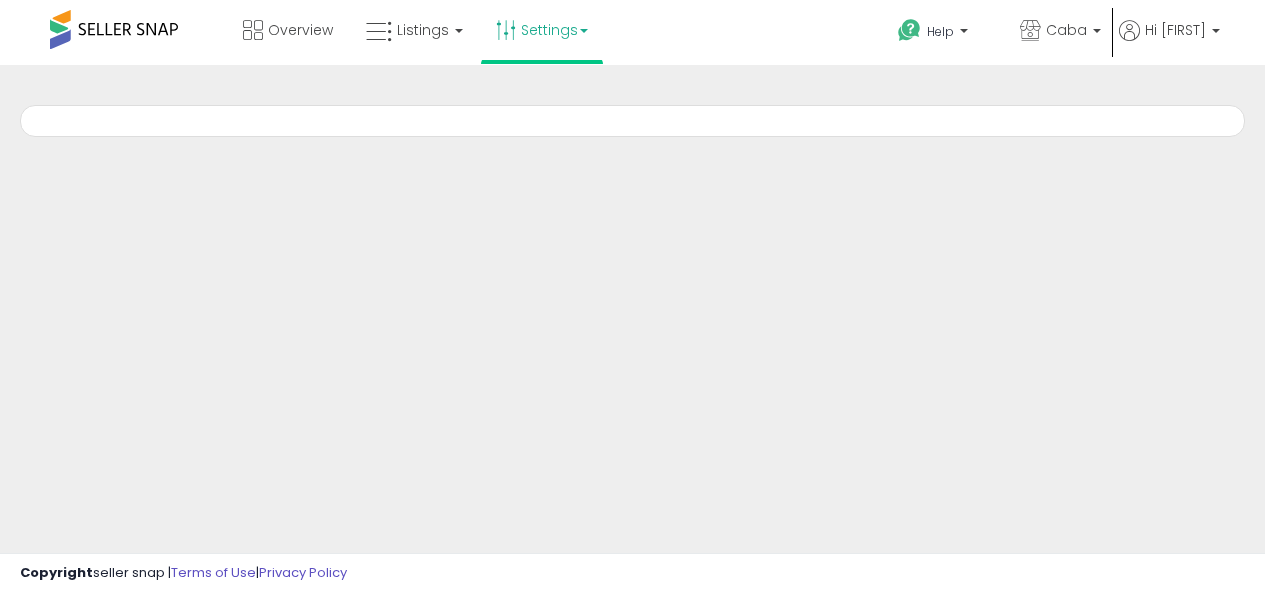 scroll, scrollTop: 0, scrollLeft: 0, axis: both 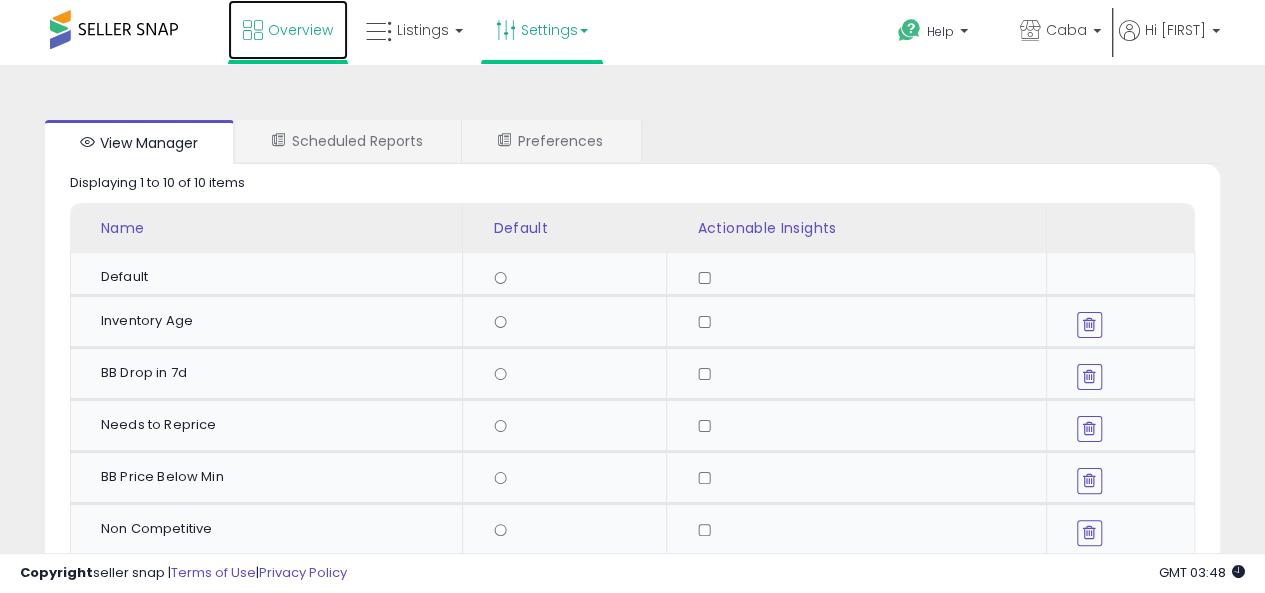 click on "Overview" at bounding box center (288, 30) 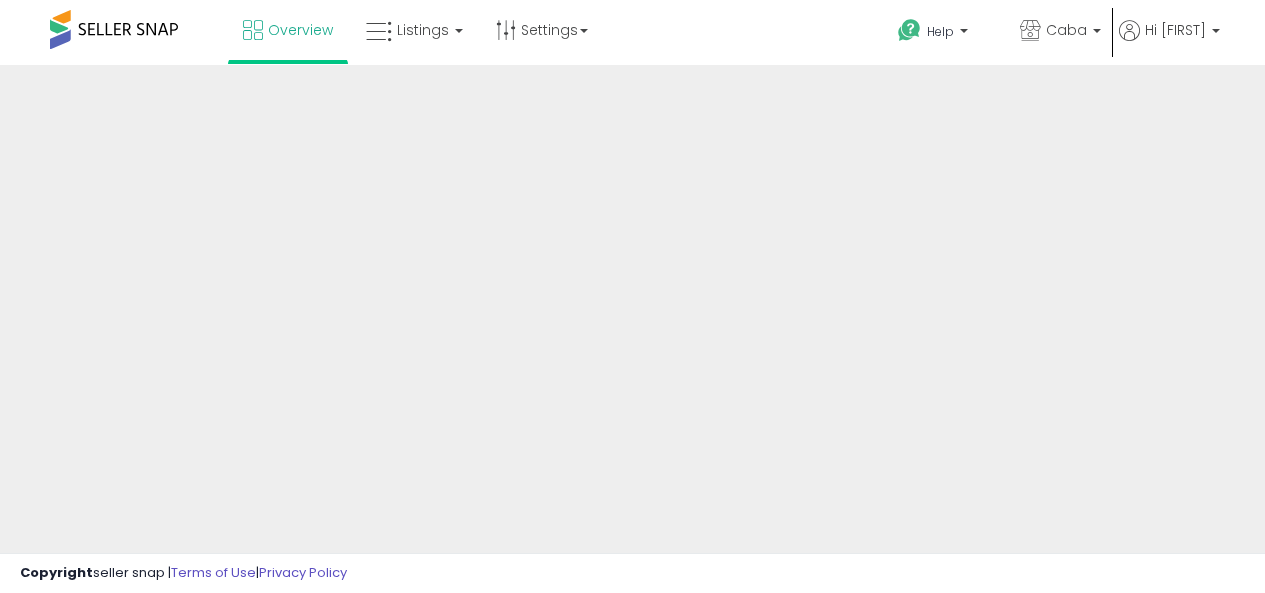 scroll, scrollTop: 0, scrollLeft: 0, axis: both 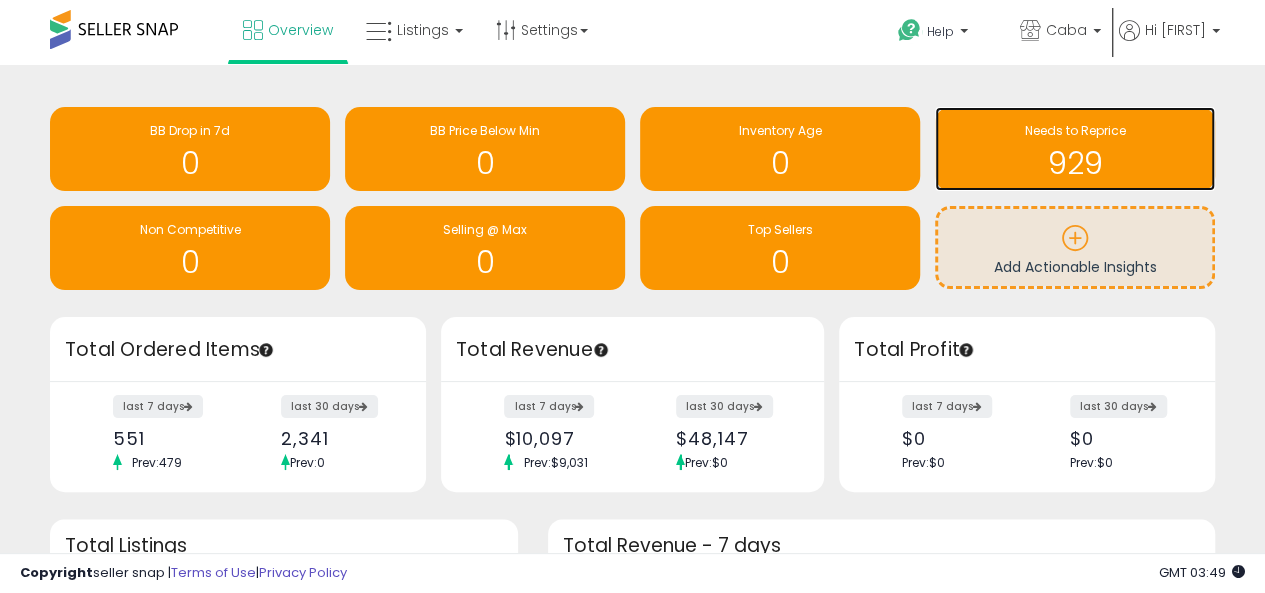 click on "929" at bounding box center [1075, 163] 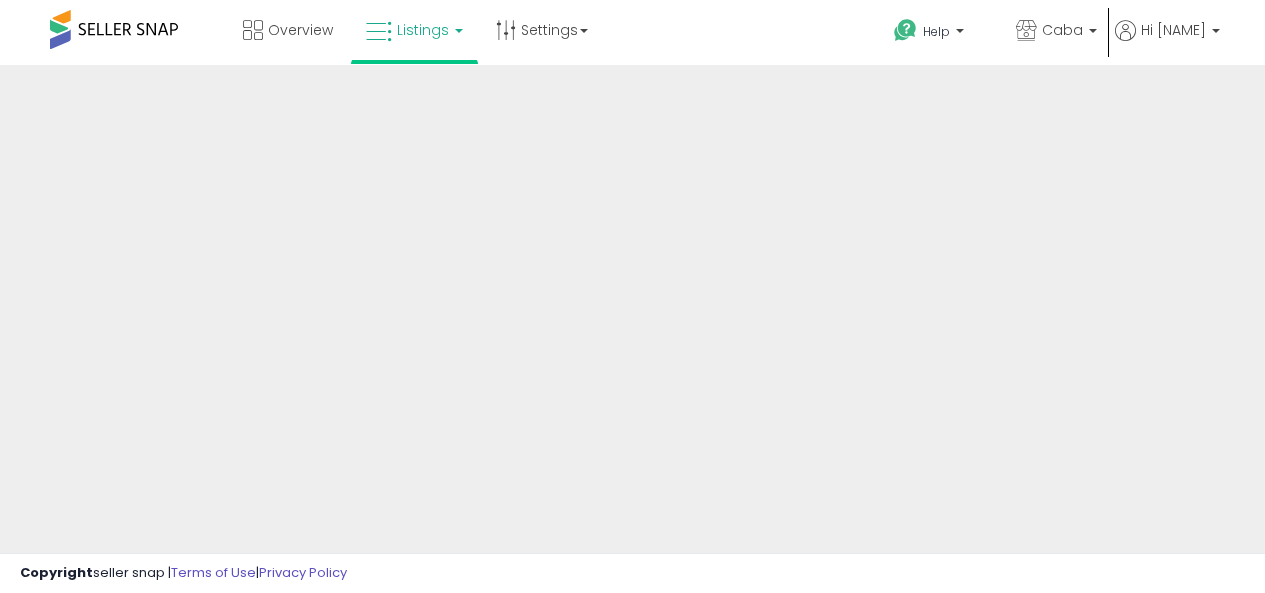 scroll, scrollTop: 0, scrollLeft: 0, axis: both 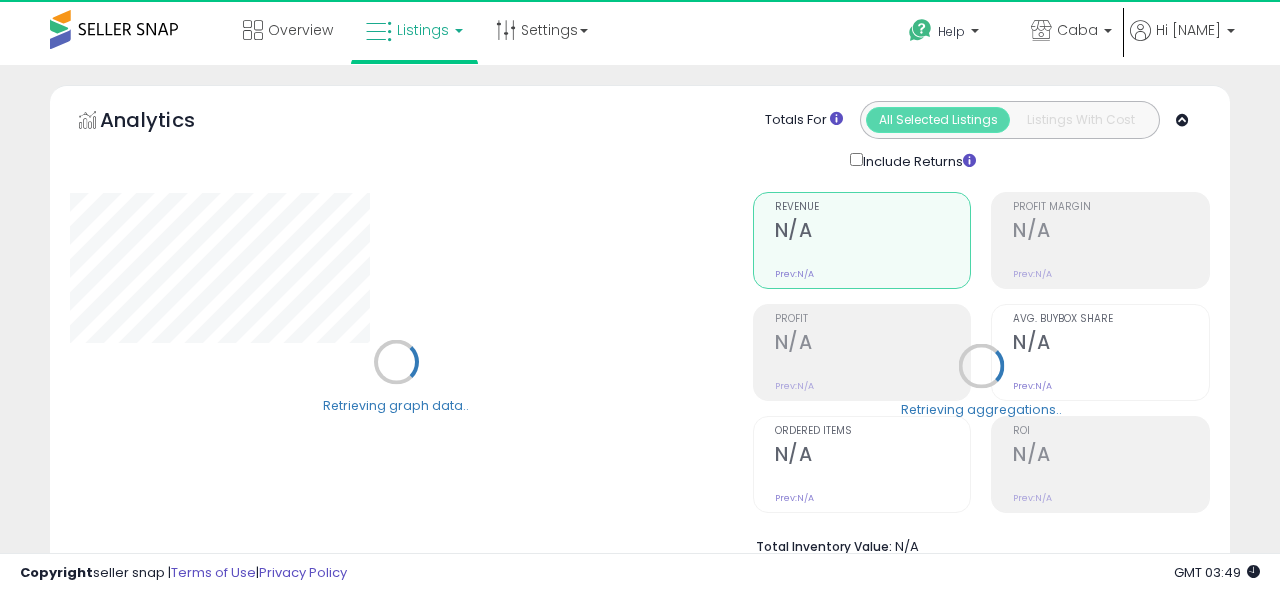 select on "**" 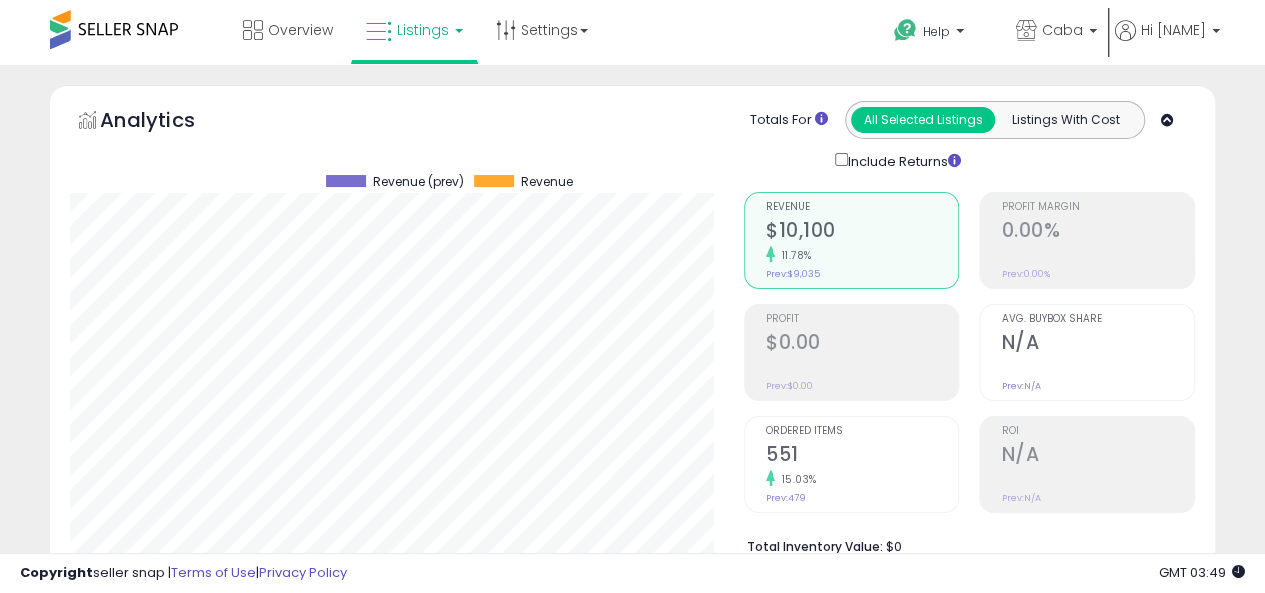 scroll, scrollTop: 198, scrollLeft: 0, axis: vertical 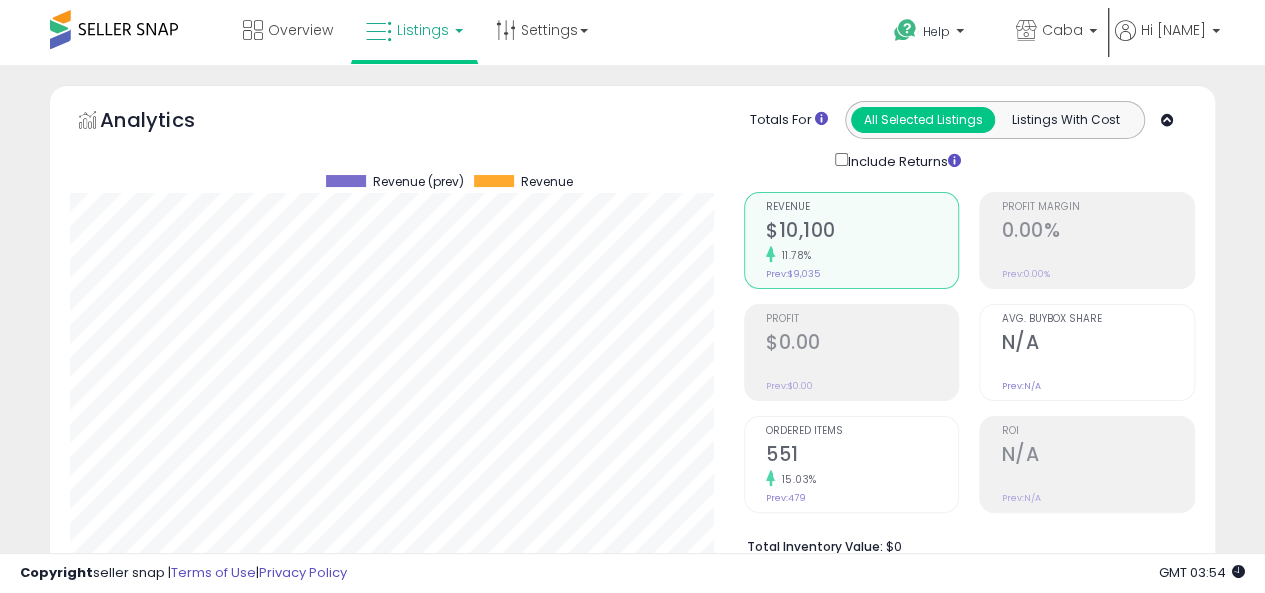 click on "Revenue
$10,100
11.78%
Prev:  $9,035" at bounding box center [852, 240] 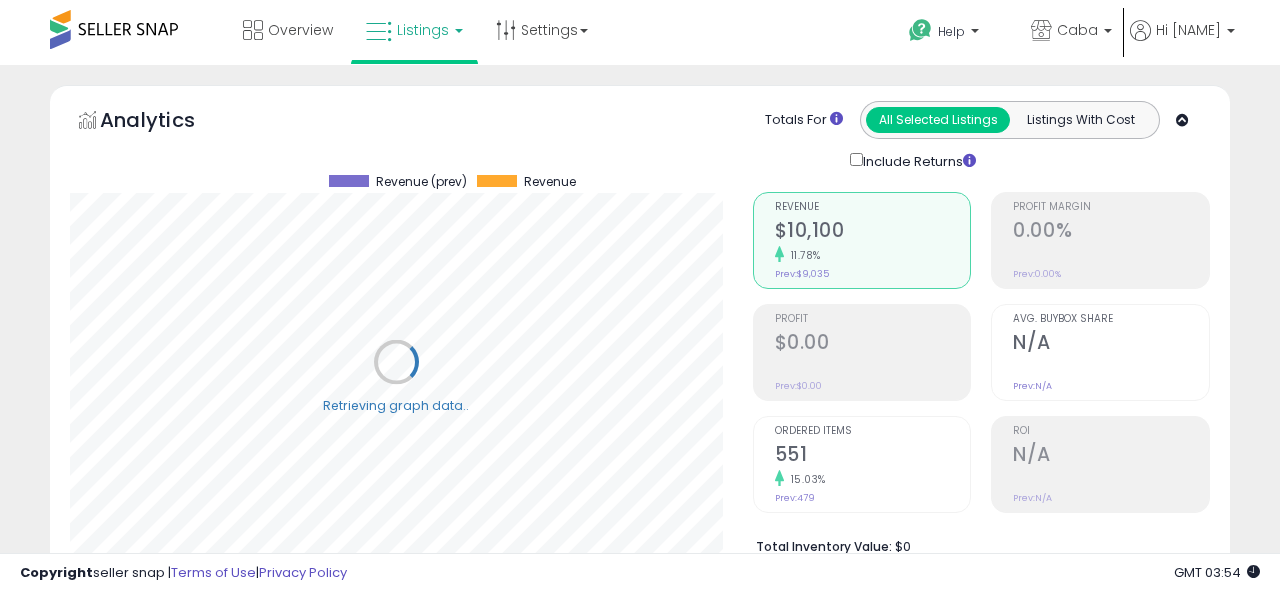 scroll, scrollTop: 999590, scrollLeft: 999317, axis: both 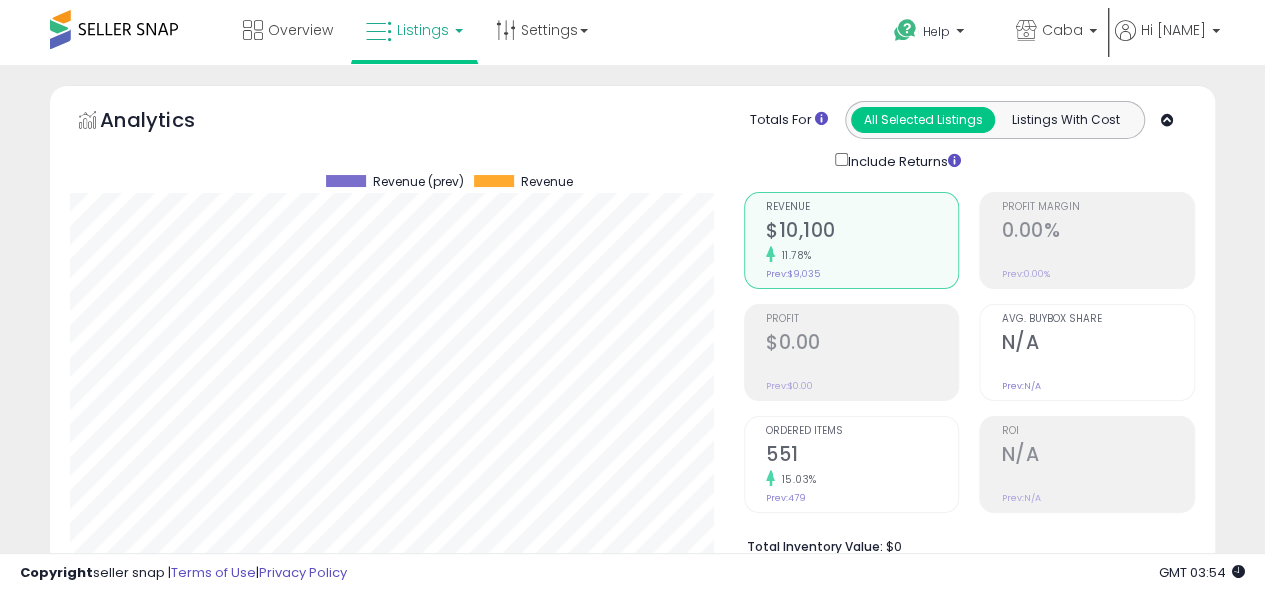 click on "Revenue
$10,100
11.78%
Prev:  $9,035
Profit
$0.00" at bounding box center [857, 352] 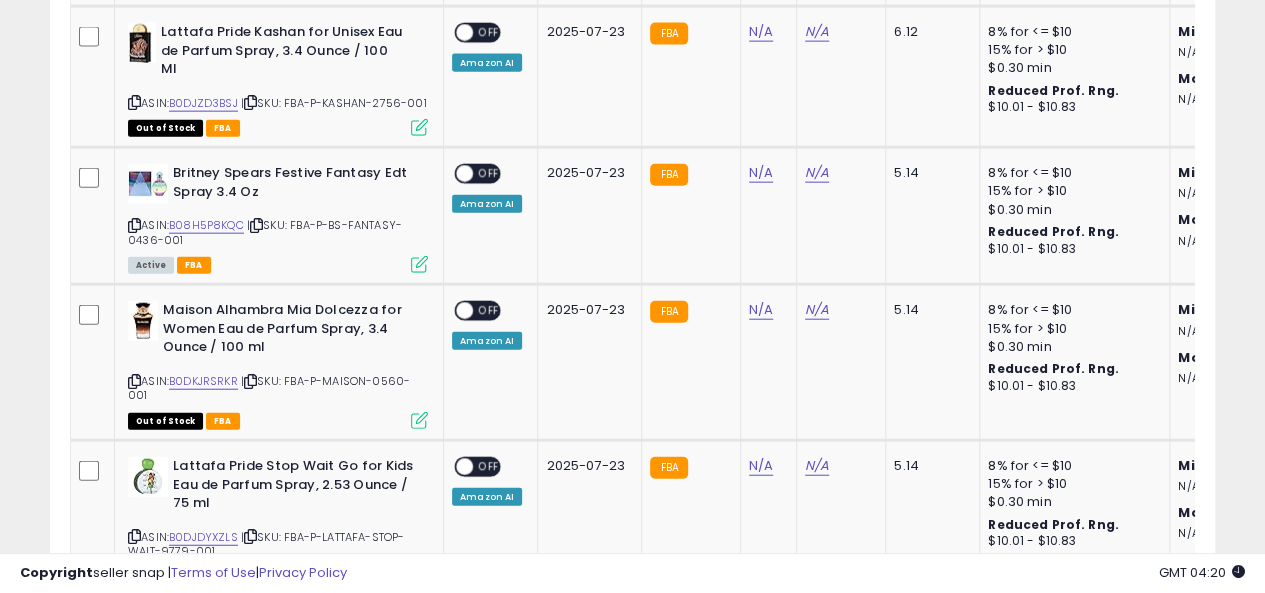 scroll, scrollTop: 1800, scrollLeft: 0, axis: vertical 